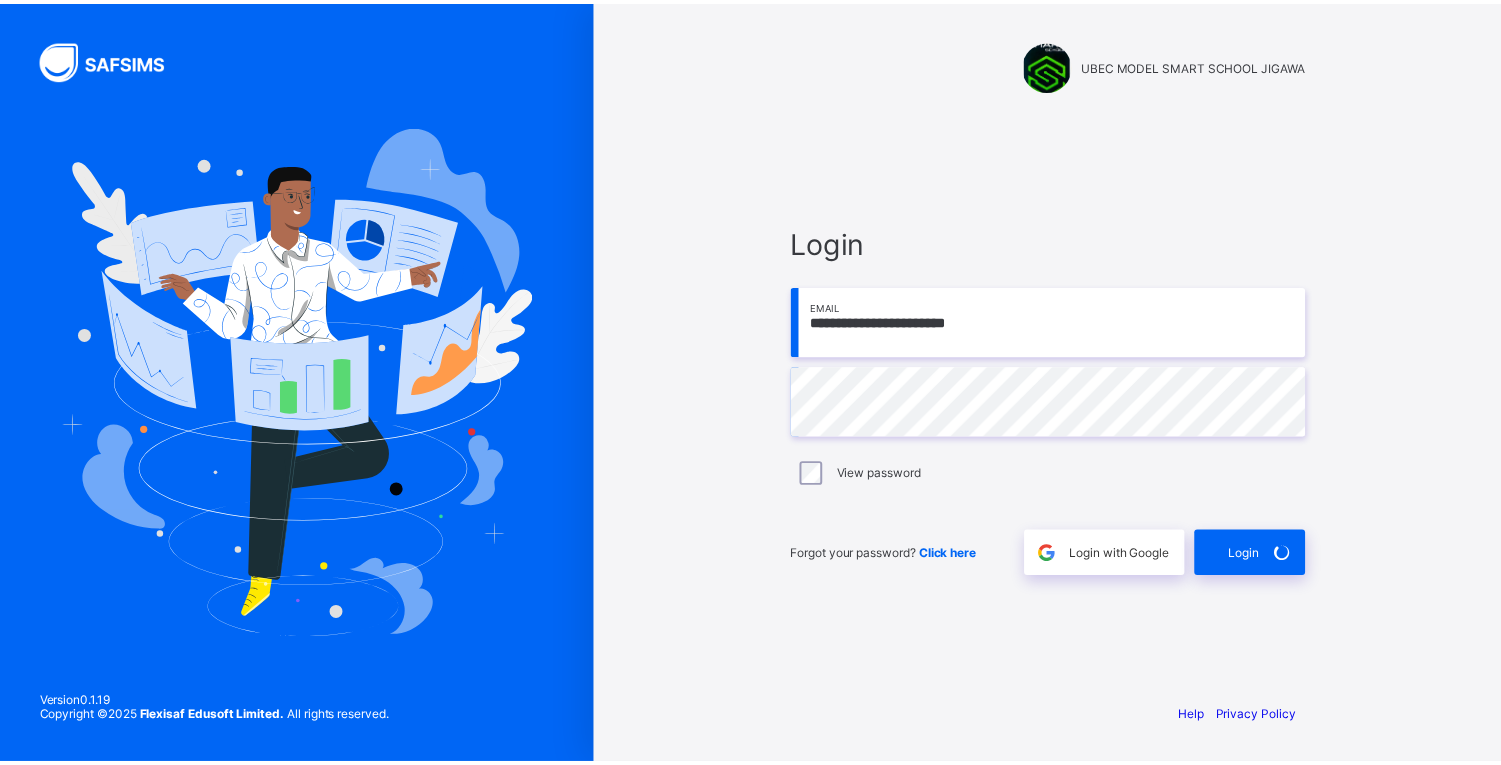scroll, scrollTop: 0, scrollLeft: 0, axis: both 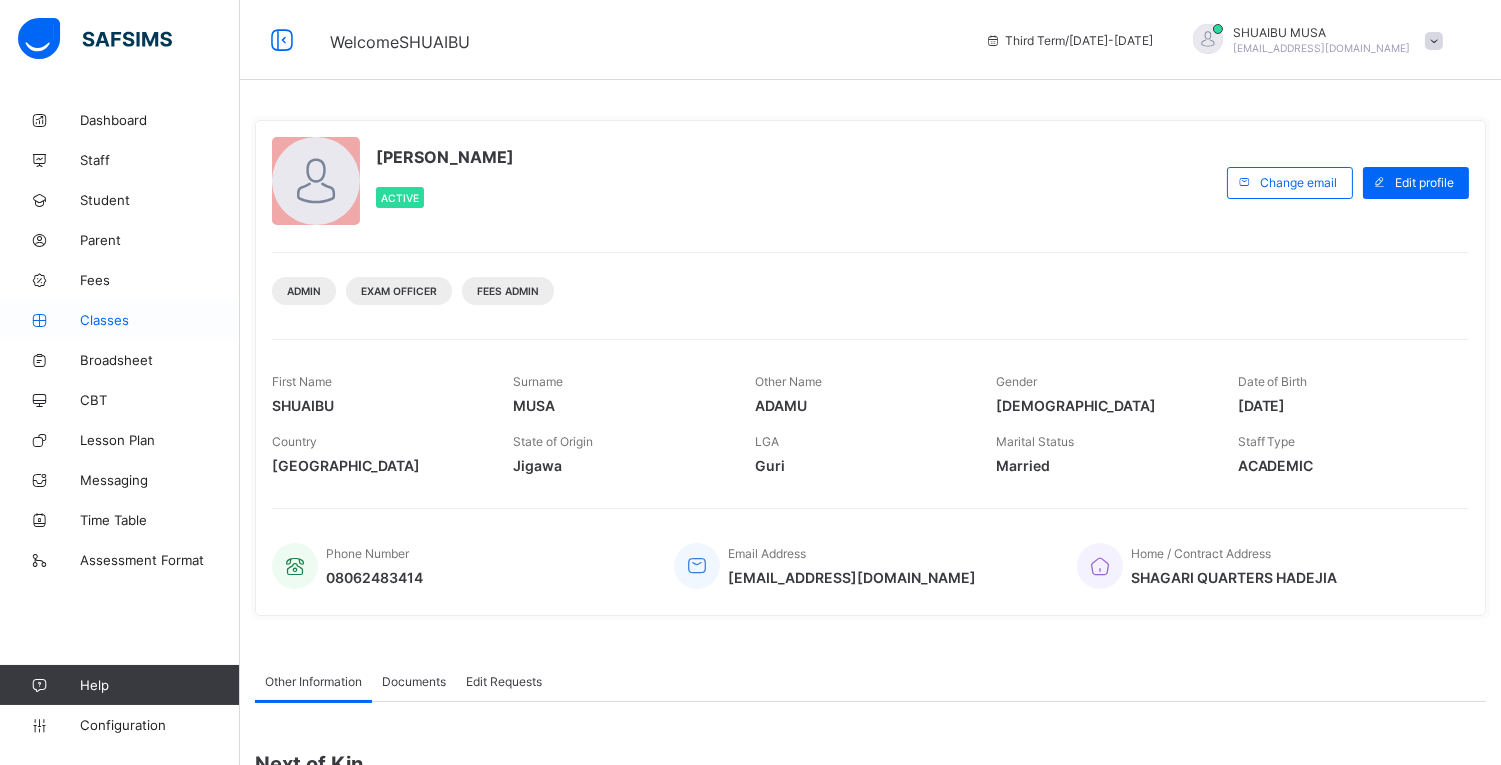 click on "Classes" at bounding box center [160, 320] 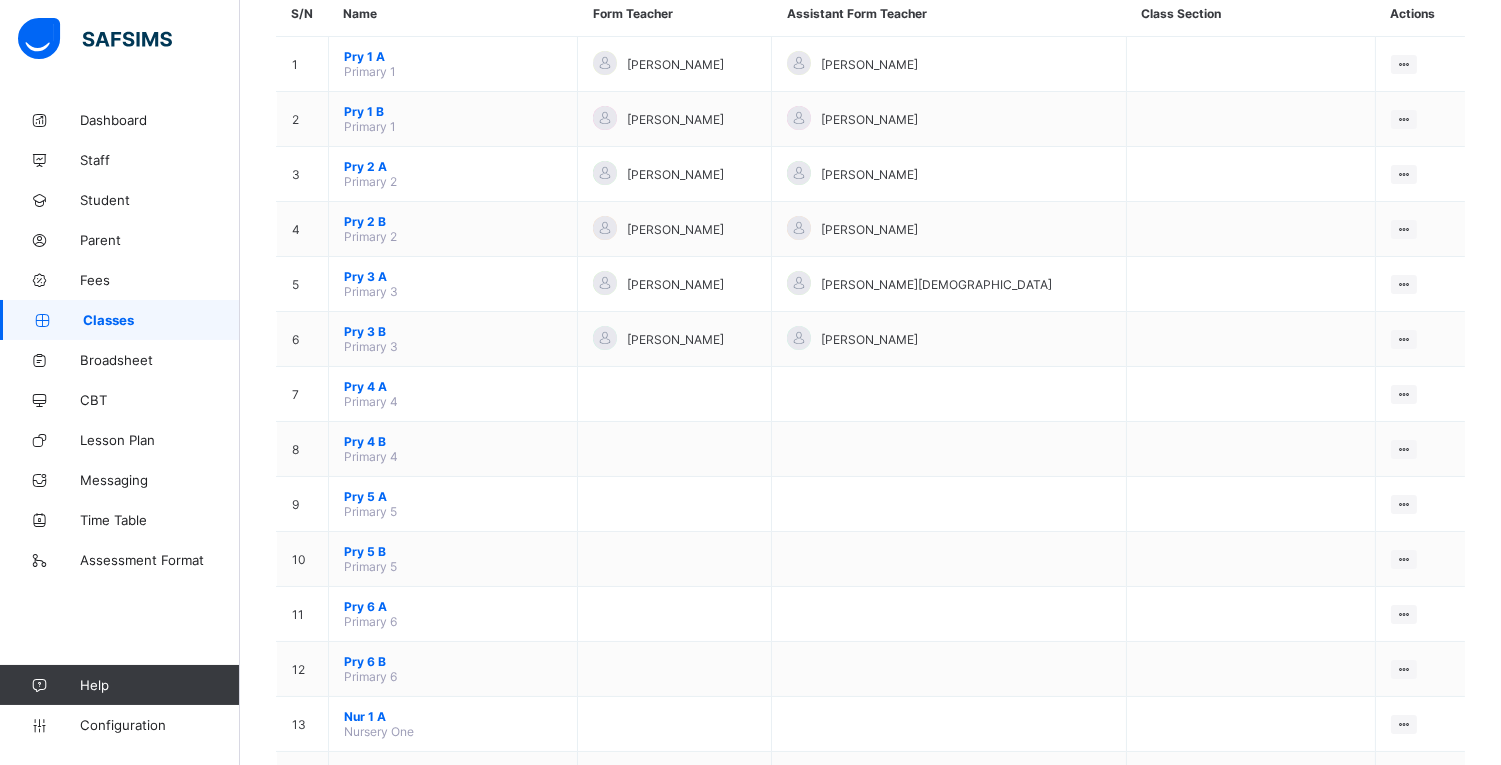 scroll, scrollTop: 0, scrollLeft: 0, axis: both 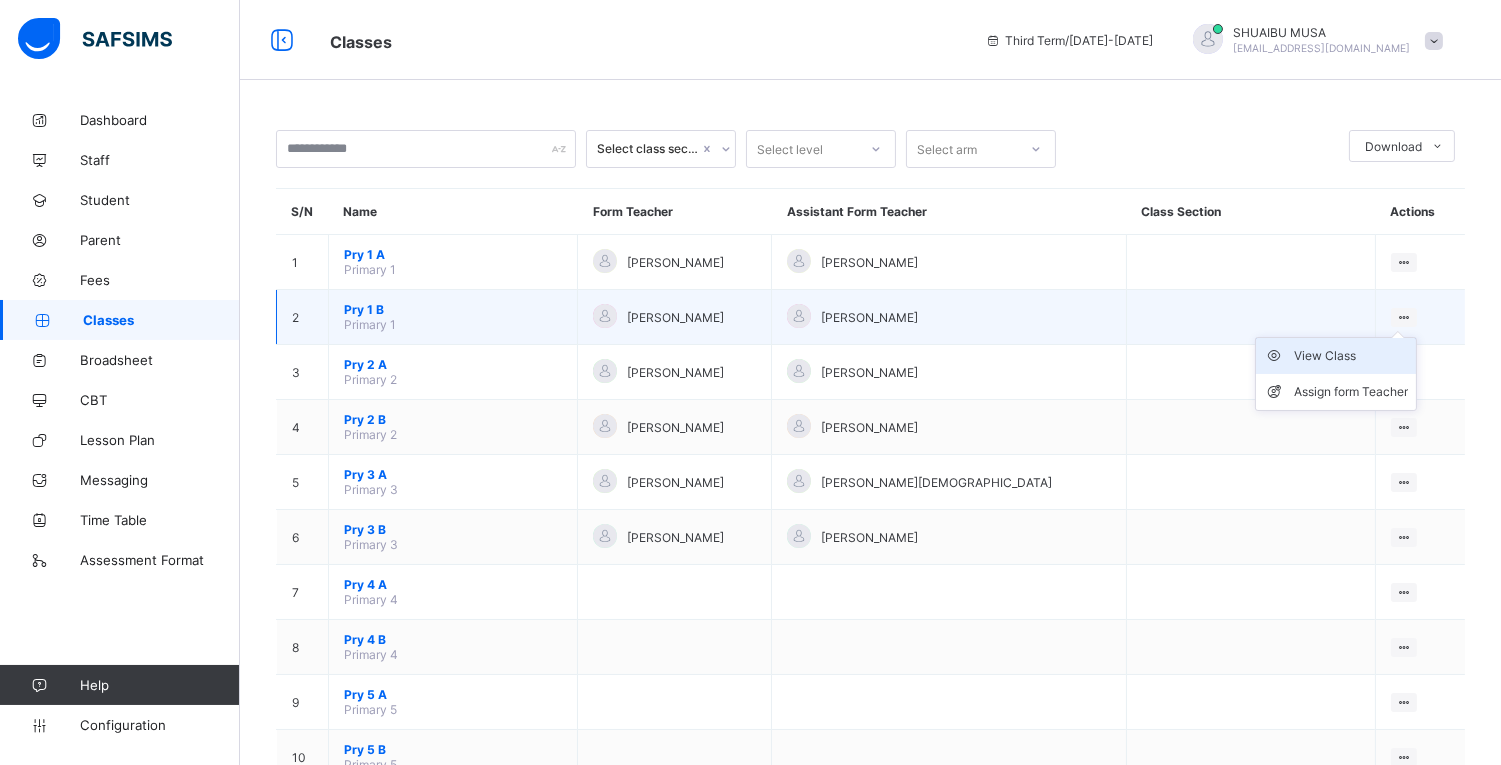 click on "View Class" at bounding box center [1351, 356] 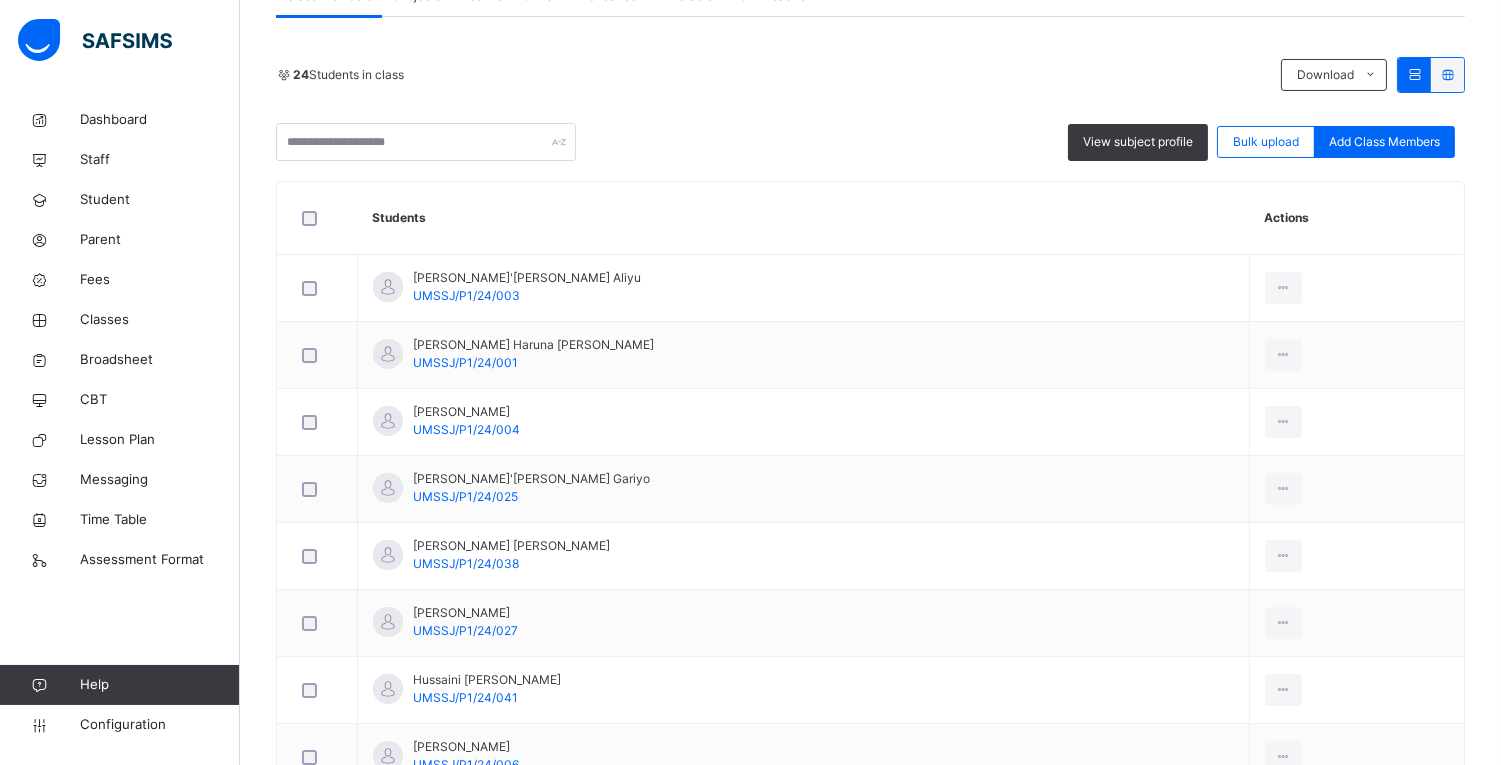 scroll, scrollTop: 355, scrollLeft: 0, axis: vertical 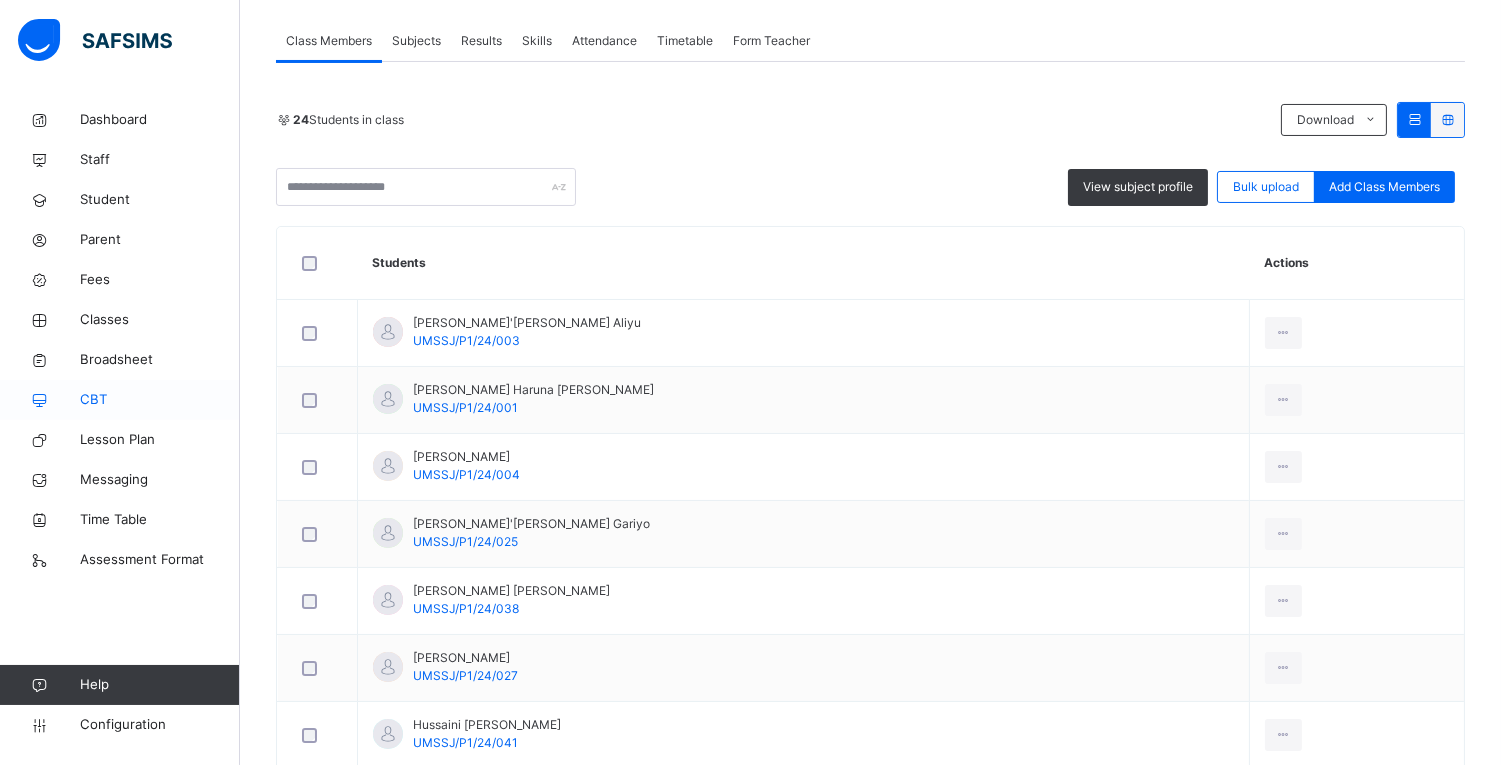 click on "CBT" at bounding box center (160, 400) 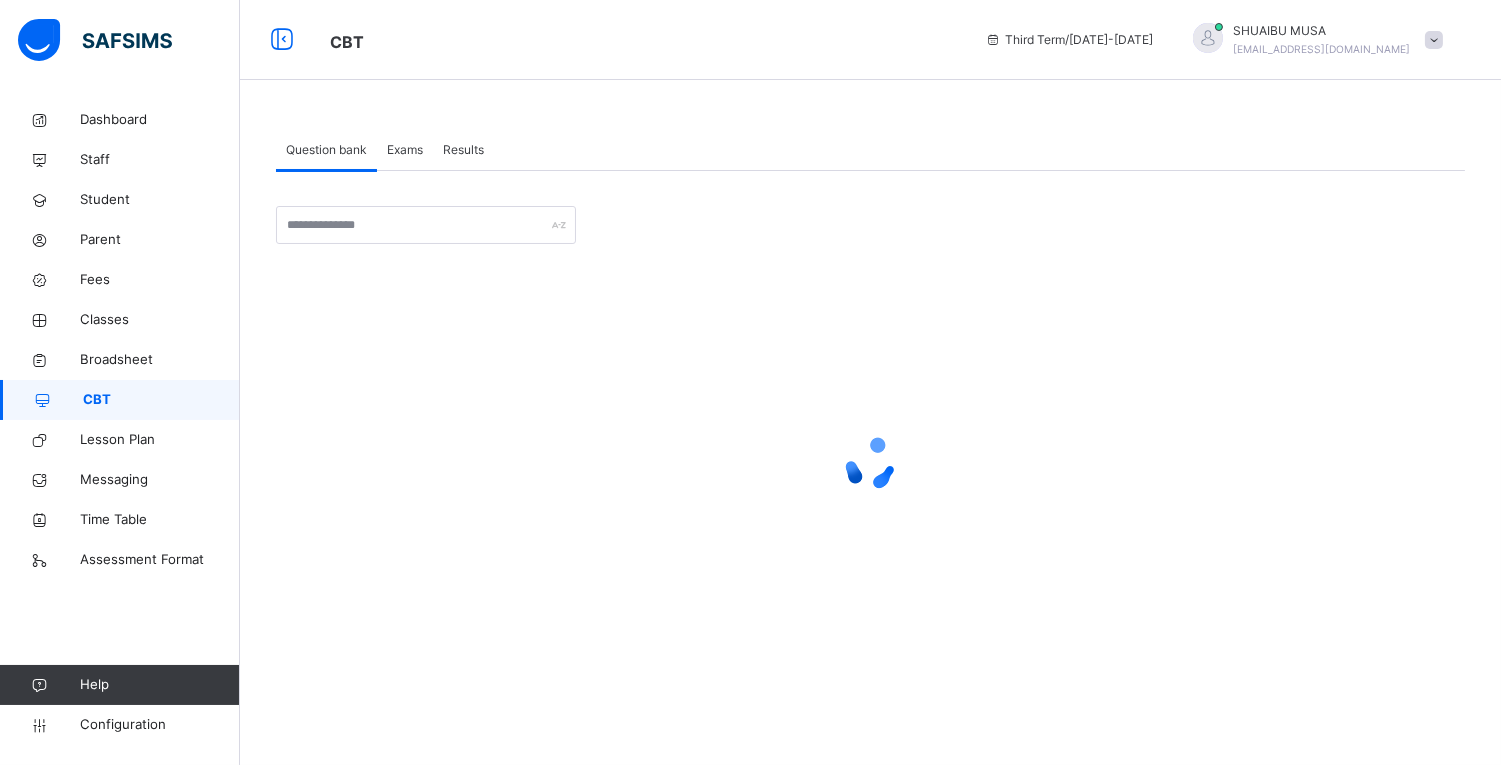 scroll, scrollTop: 0, scrollLeft: 0, axis: both 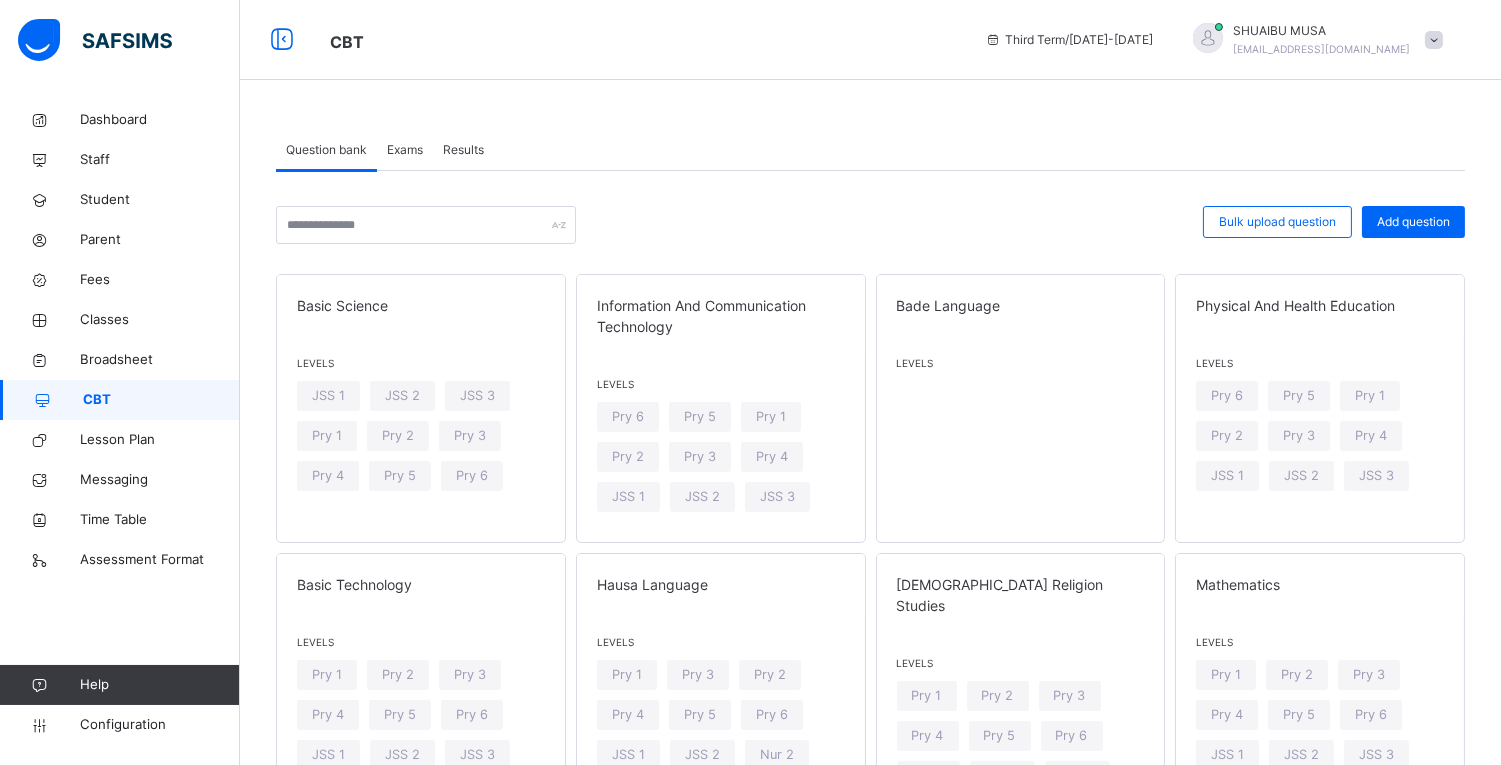 click on "Results" at bounding box center (463, 150) 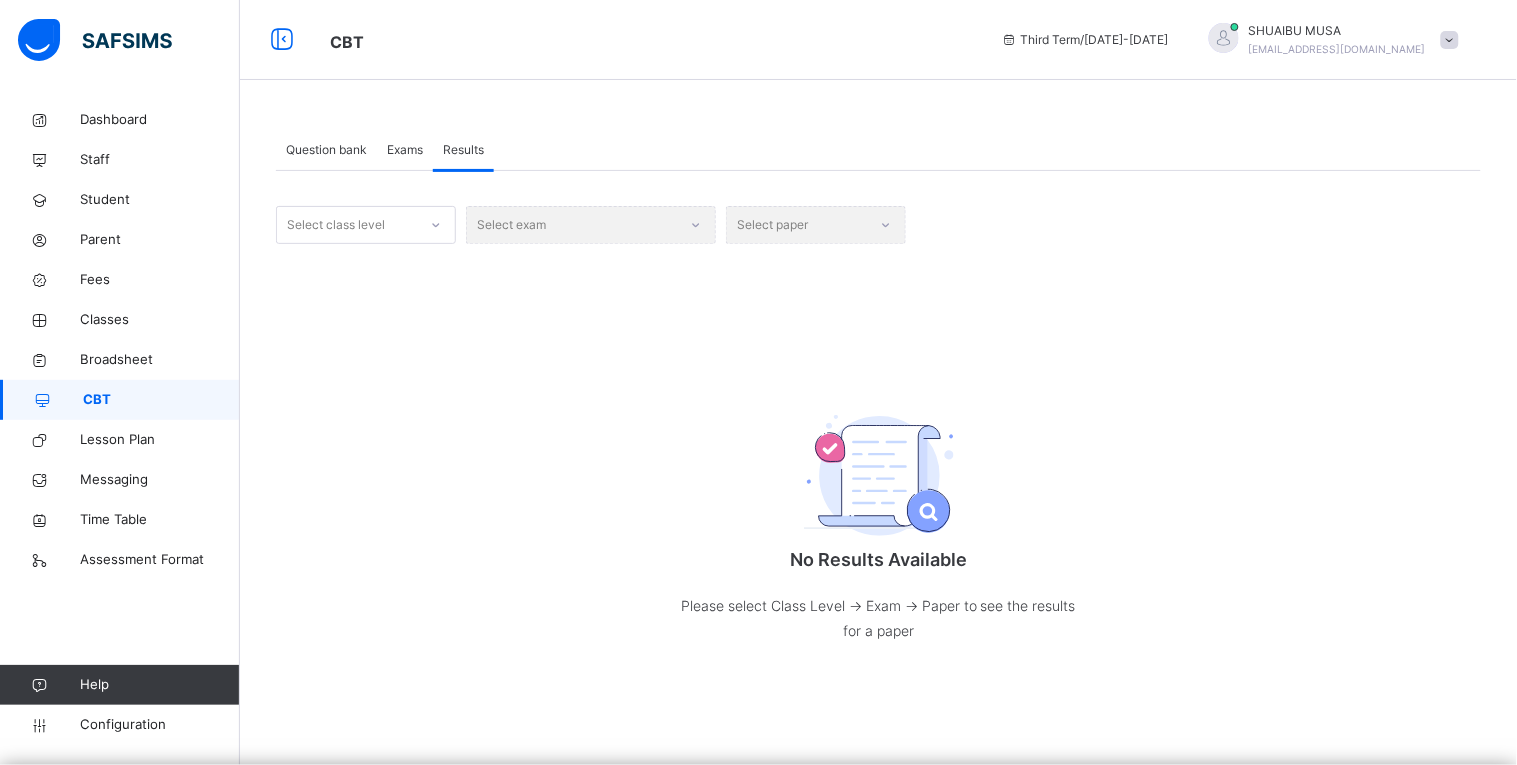 click on "Select class level" at bounding box center [347, 225] 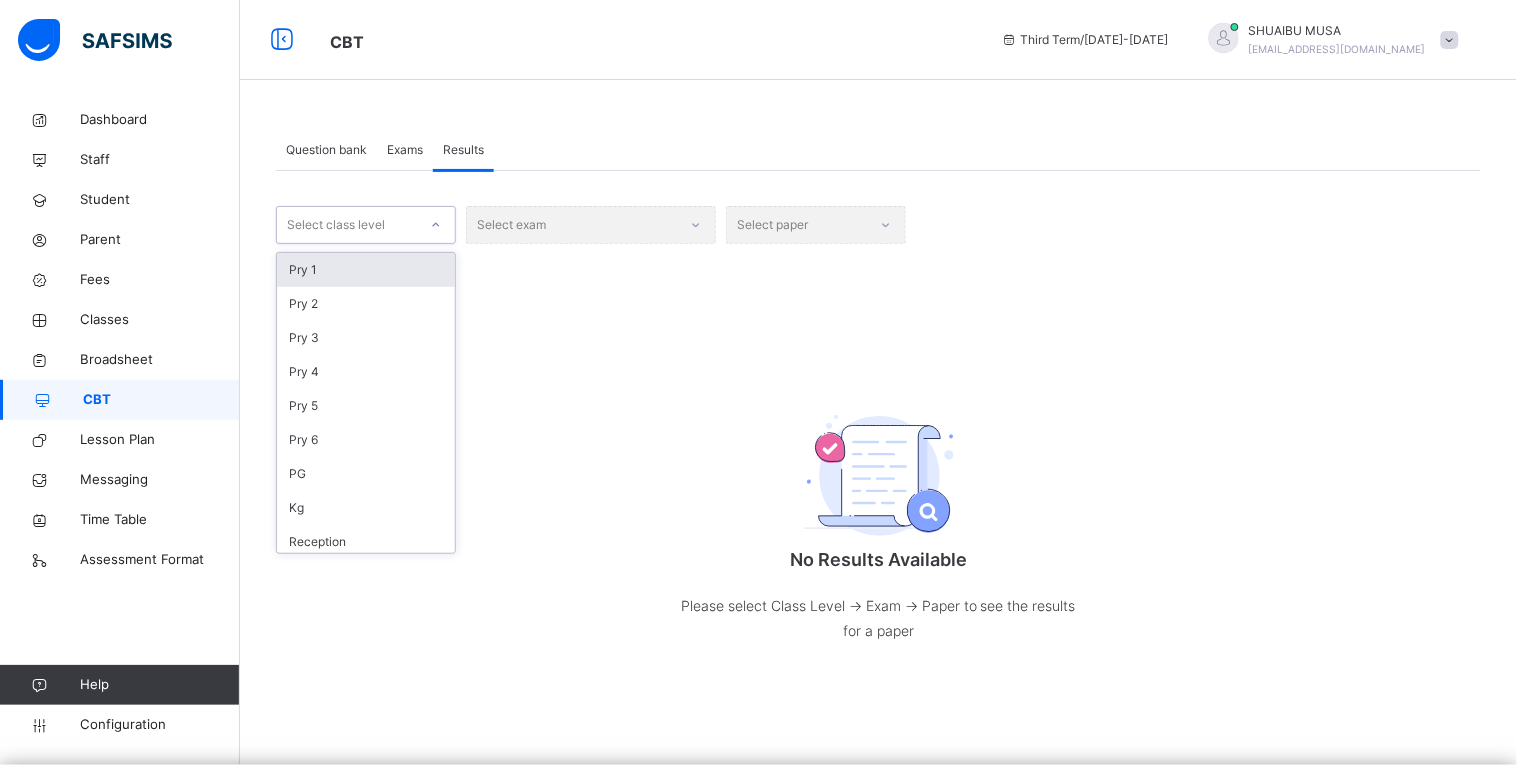 click on "Pry 1" at bounding box center (366, 270) 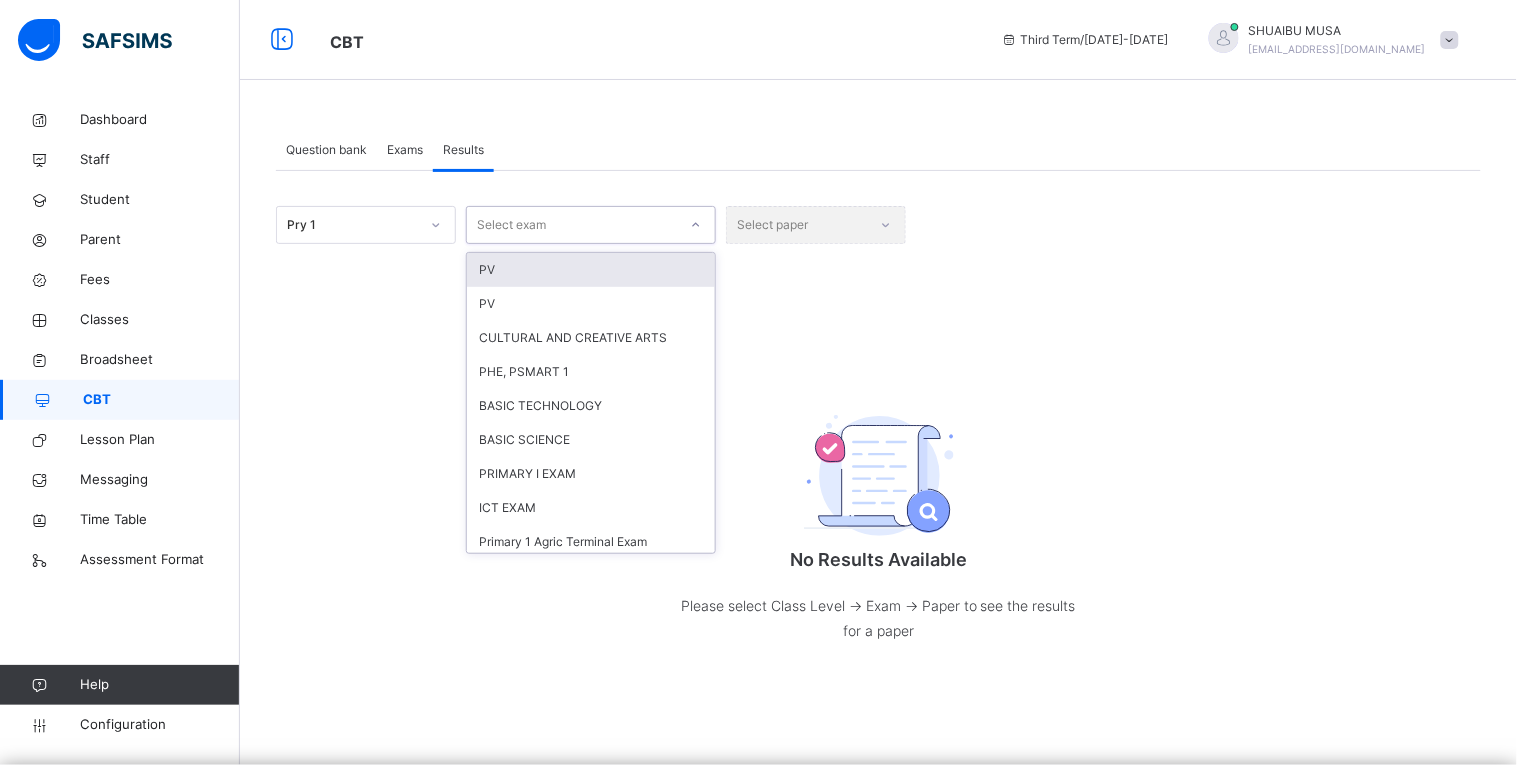 click at bounding box center [696, 225] 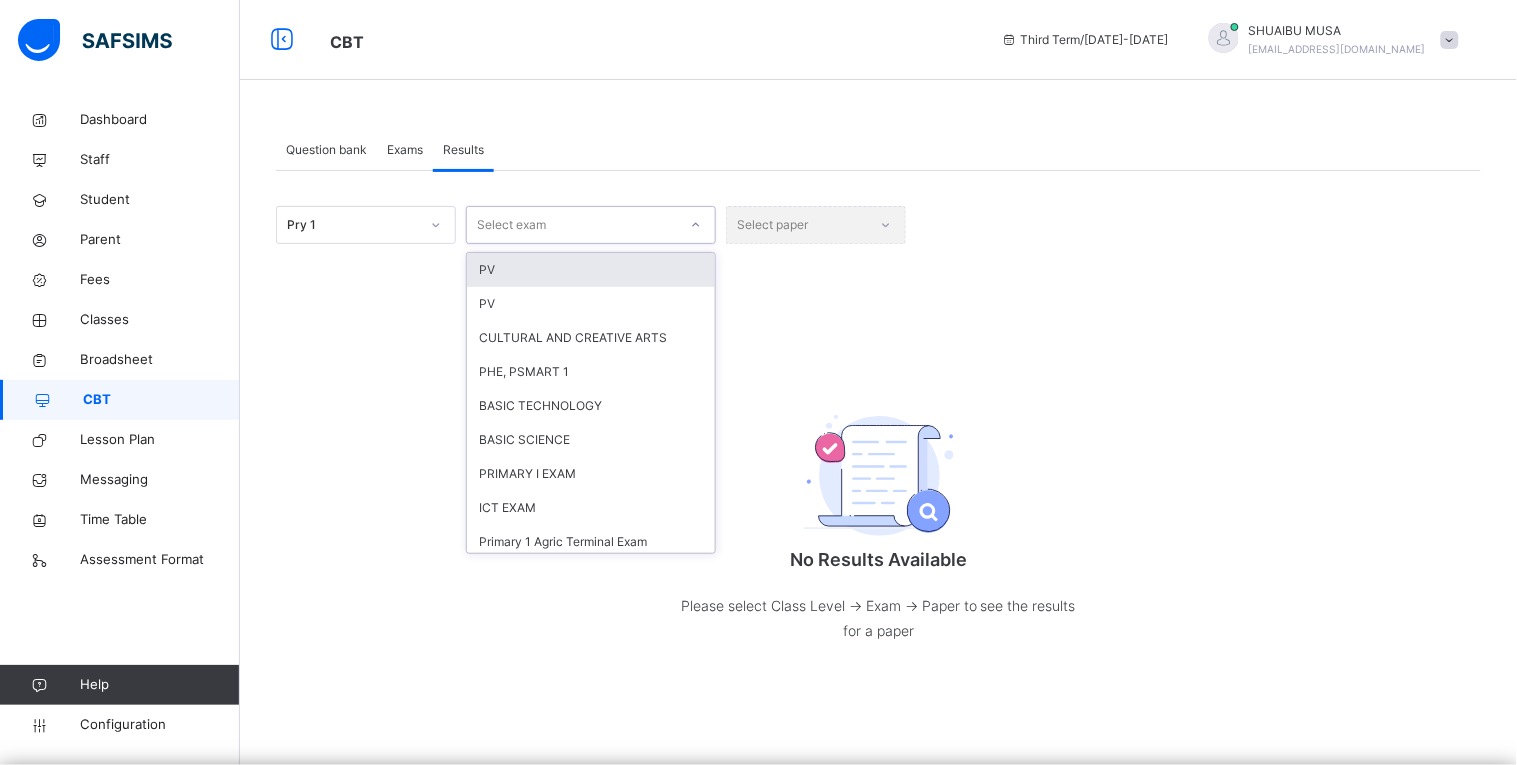 click on "PV" at bounding box center (591, 270) 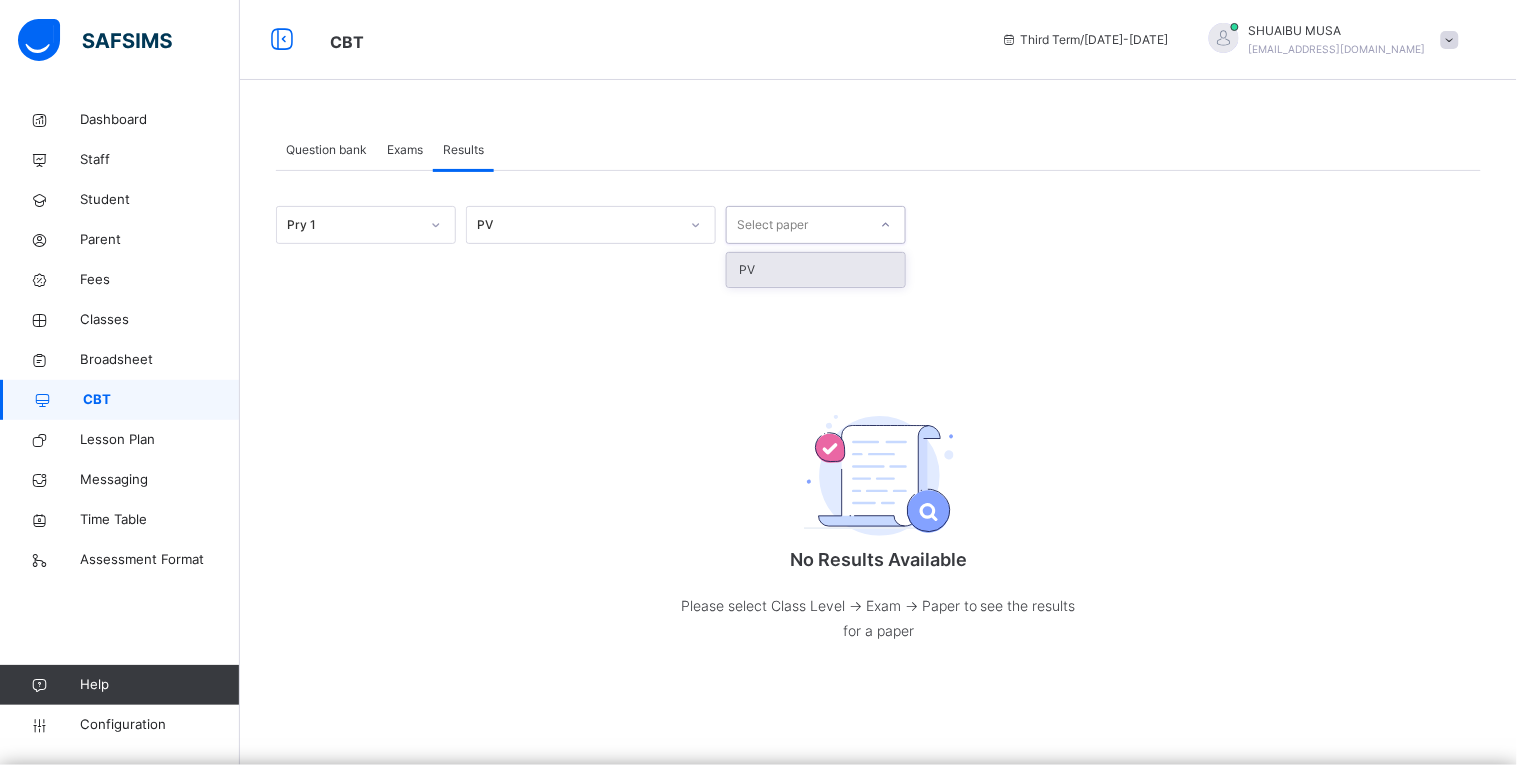 click on "Select paper" at bounding box center (797, 225) 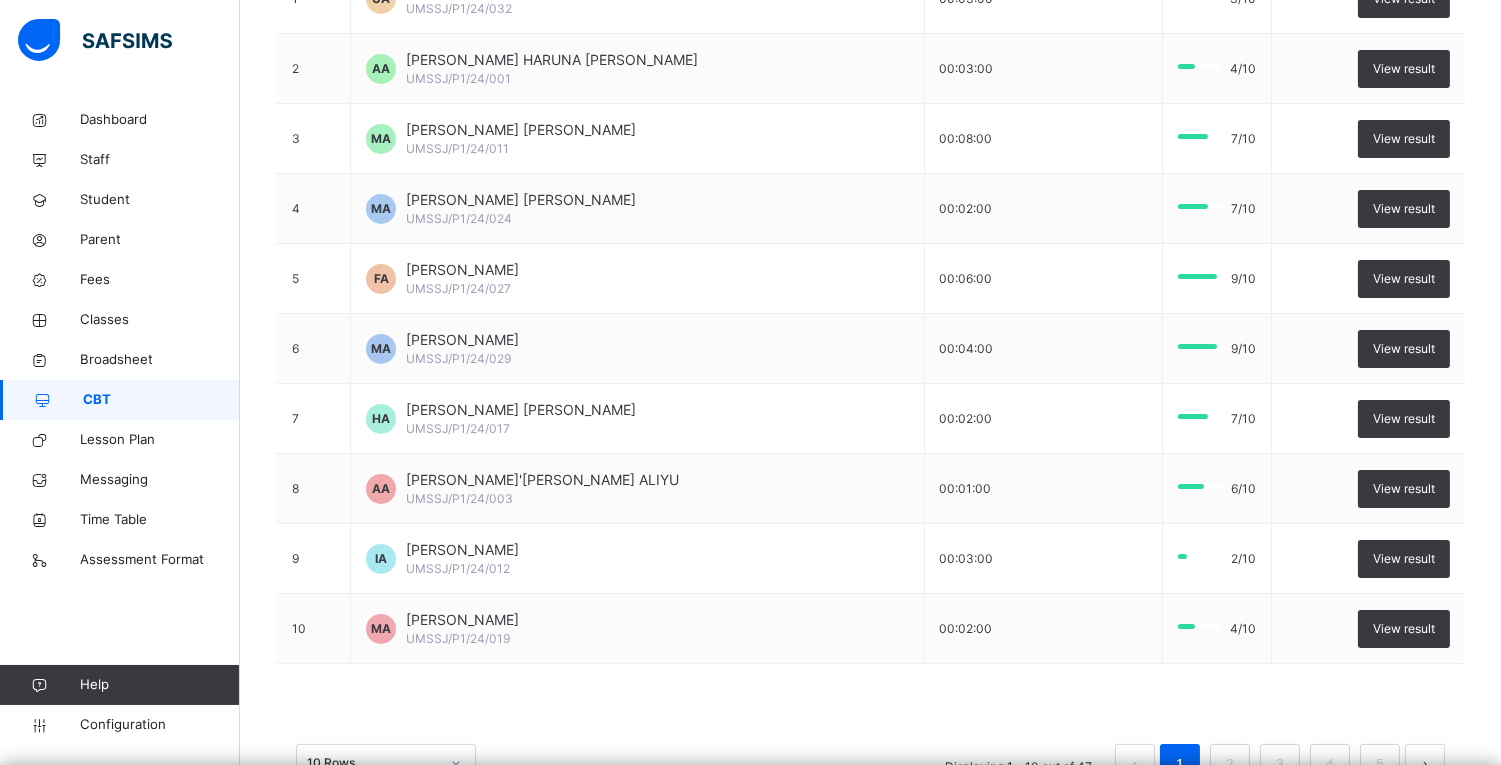 scroll, scrollTop: 440, scrollLeft: 0, axis: vertical 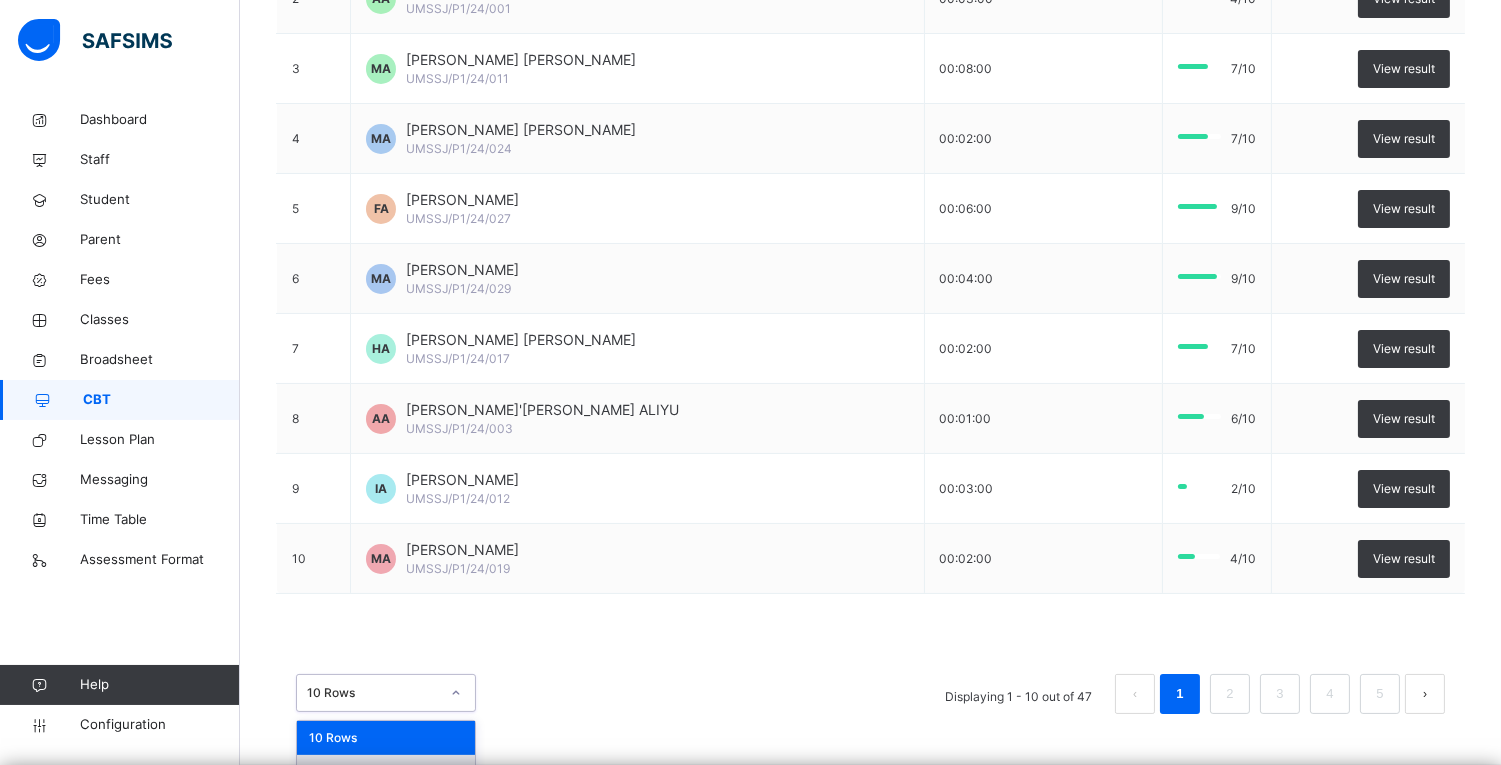 click on "option 20 Rows focused, 2 of 3. 3 results available. Use Up and Down to choose options, press Enter to select the currently focused option, press Escape to exit the menu, press Tab to select the option and exit the menu. 10 Rows 10 Rows 20 Rows 50 Rows" at bounding box center (386, 693) 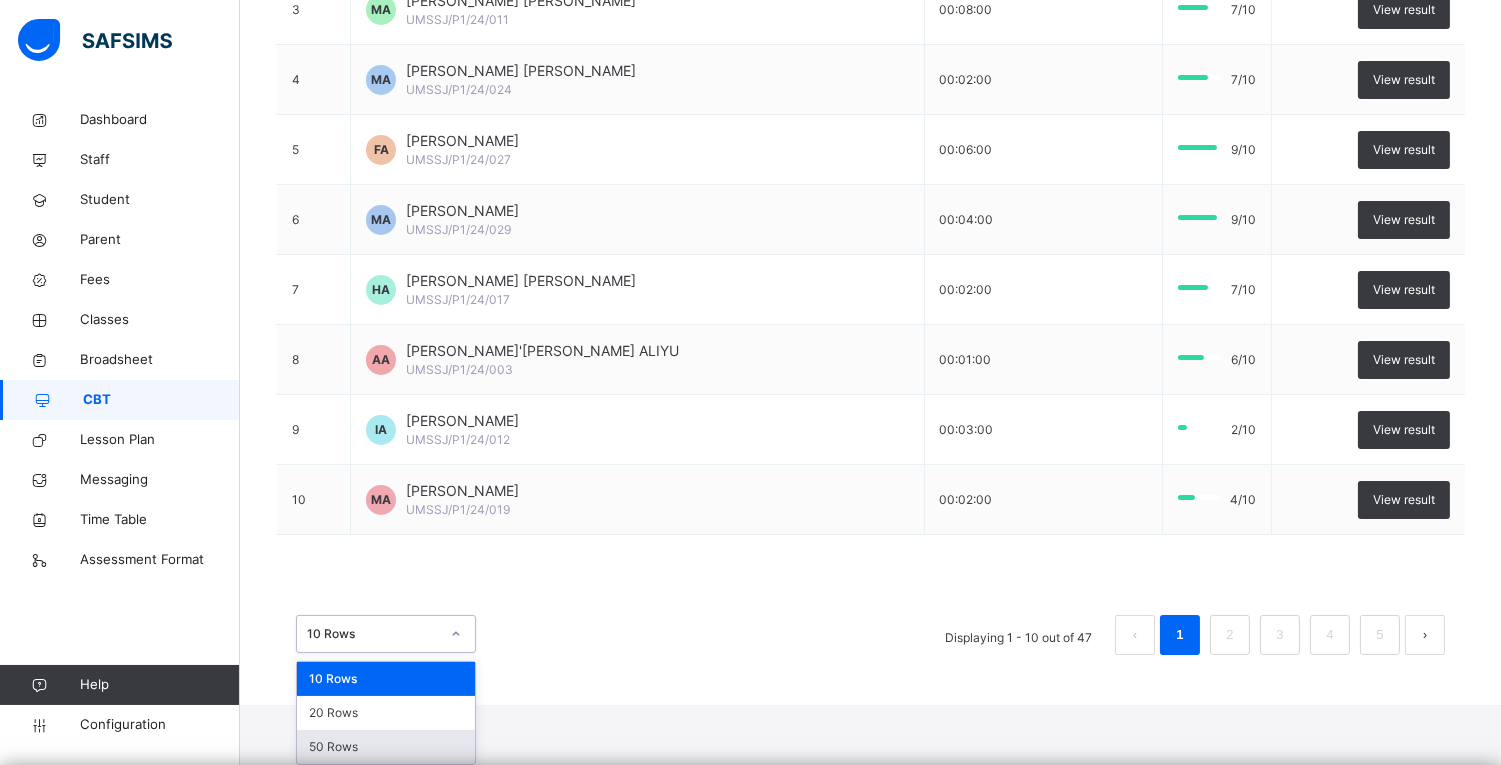 click on "50 Rows" at bounding box center [386, 747] 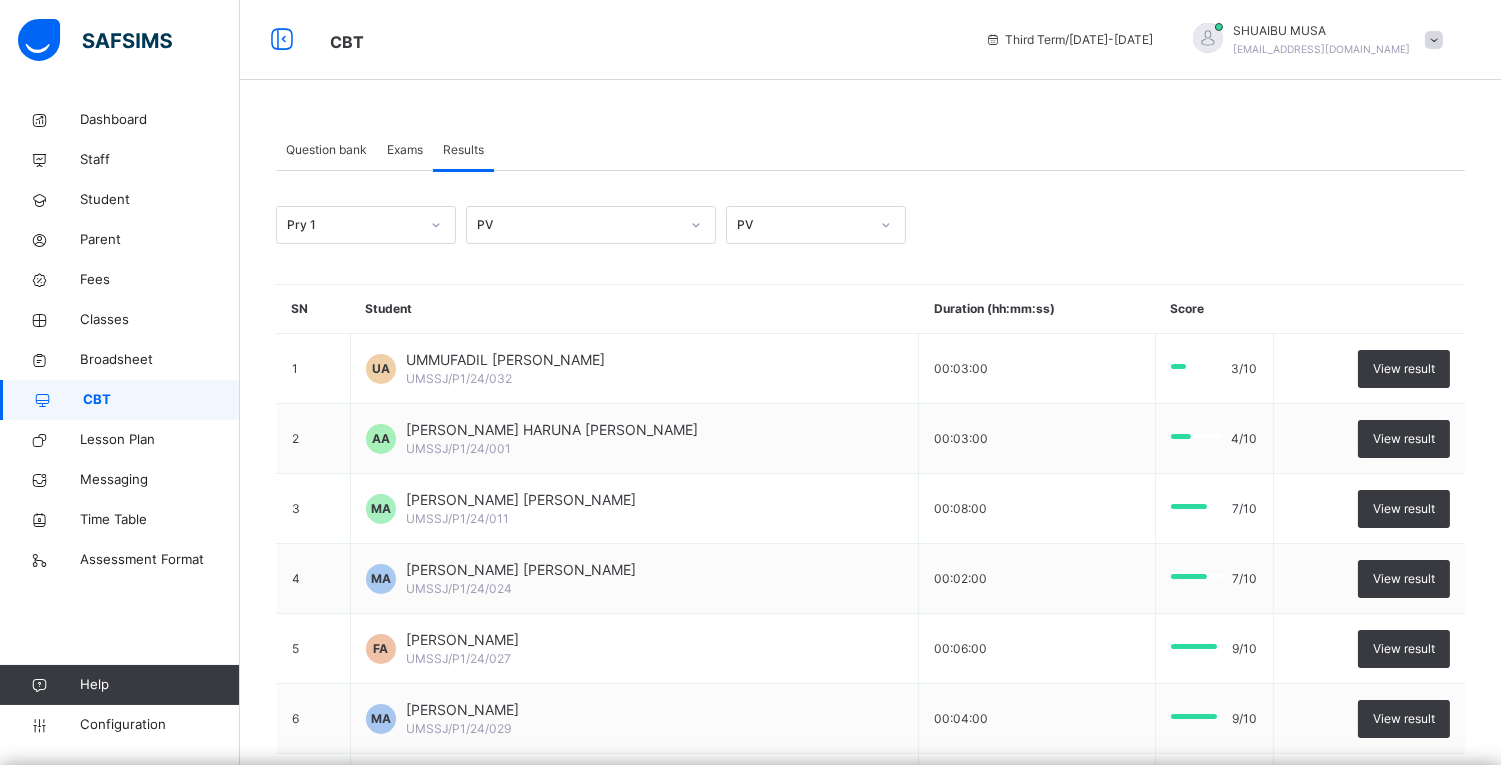 scroll, scrollTop: 8, scrollLeft: 0, axis: vertical 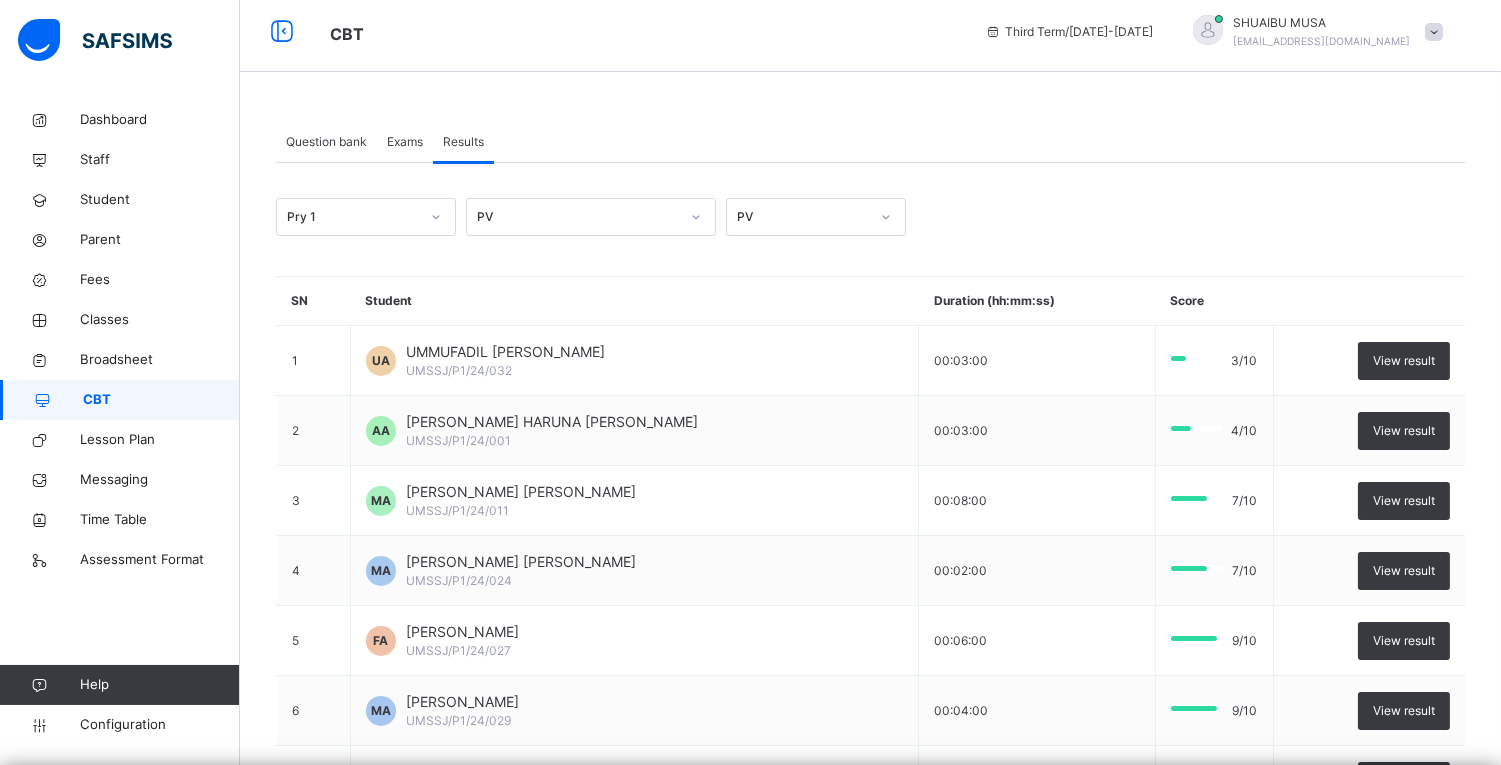 drag, startPoint x: 291, startPoint y: 263, endPoint x: 424, endPoint y: 285, distance: 134.80727 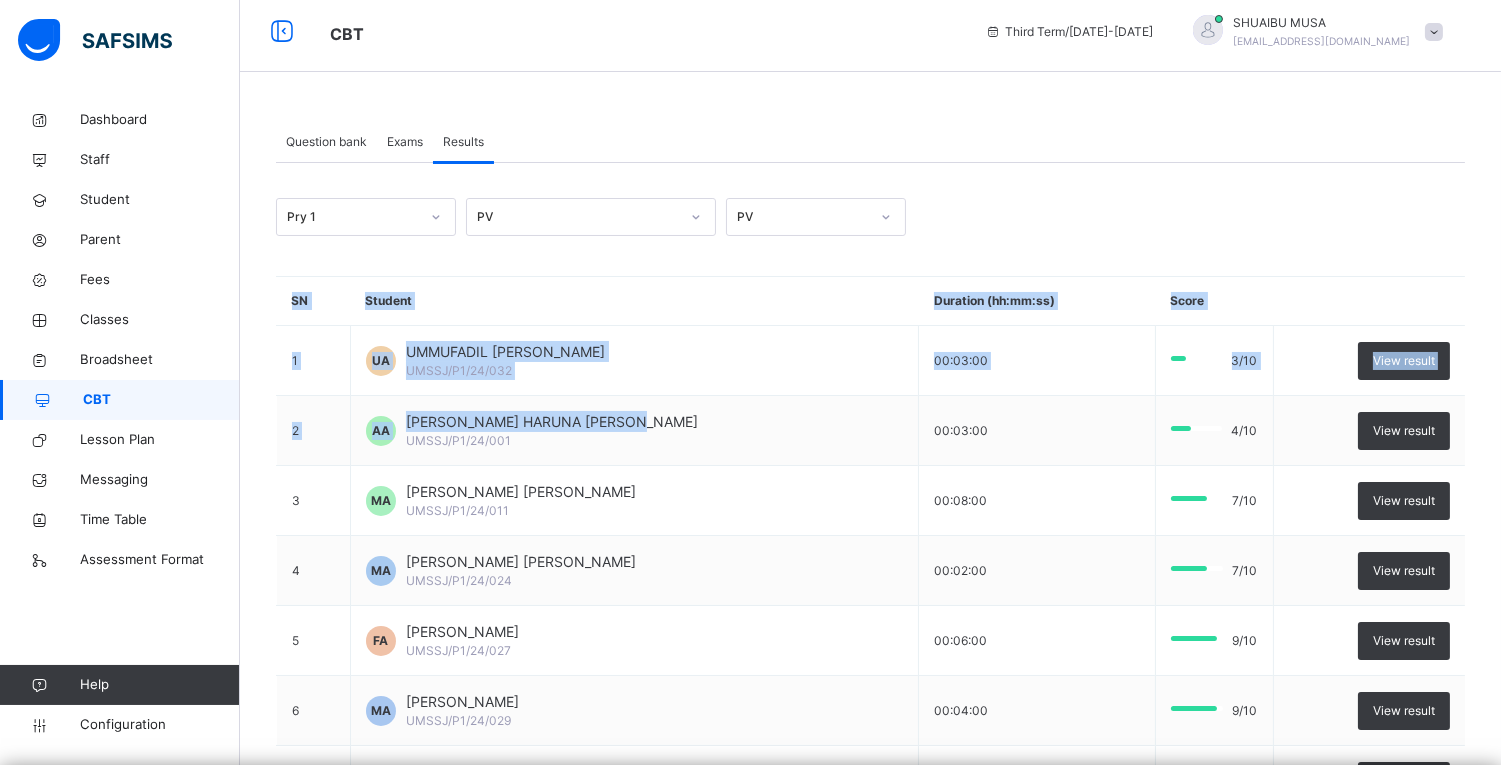 click on "Pry 1 PV PV SN Student Duration (hh:mm:ss) Score 1 UA [PERSON_NAME]   UMSSJ/P1/24/032   00:03:00     [DATE]   View result 2 [PERSON_NAME] HARUNA [PERSON_NAME]   UMSSJ/P1/24/001   00:03:00     [DATE]   View result 3 MA [PERSON_NAME] [PERSON_NAME]   UMSSJ/P1/24/011   00:08:00     [DATE]   View result 4 MA [PERSON_NAME] [PERSON_NAME]   UMSSJ/P1/24/024   00:02:00     [DATE]   View result 5 FA [PERSON_NAME]   UMSSJ/P1/24/027   00:06:00     [DATE]   View result 6 MA [PERSON_NAME]   UMSSJ/P1/24/029   00:04:00     [DATE]   View result 7 [PERSON_NAME] [PERSON_NAME]   UMSSJ/P1/24/017   00:02:00     [DATE]   View result 8 [PERSON_NAME]'[PERSON_NAME] ALIYU   UMSSJ/P1/24/003   00:01:00     [DATE]   View result 9 IA [PERSON_NAME]   UMSSJ/P1/24/012   00:03:00     [DATE]   View result 10 MA [PERSON_NAME]   UMSSJ/P1/24/019   00:02:00     [DATE]   View result 11 UA [PERSON_NAME]   UMSSJ/P1/24/044   00:05:00     [DATE]   View result 12 UA [PERSON_NAME]   UMSSJ/P1/24/047   00:04:00     [DATE]   View result 13 AB" at bounding box center [870, 1977] 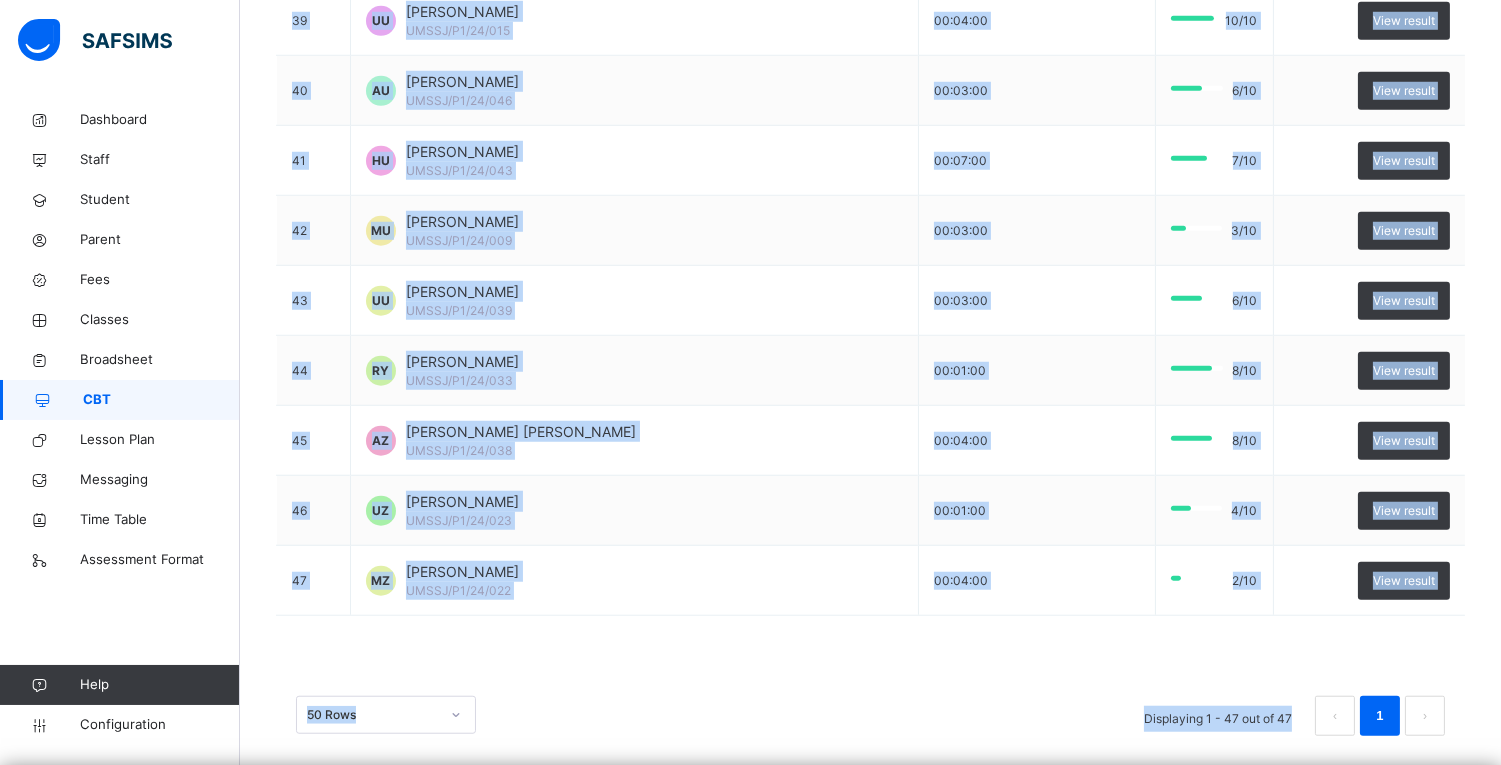 scroll, scrollTop: 3033, scrollLeft: 0, axis: vertical 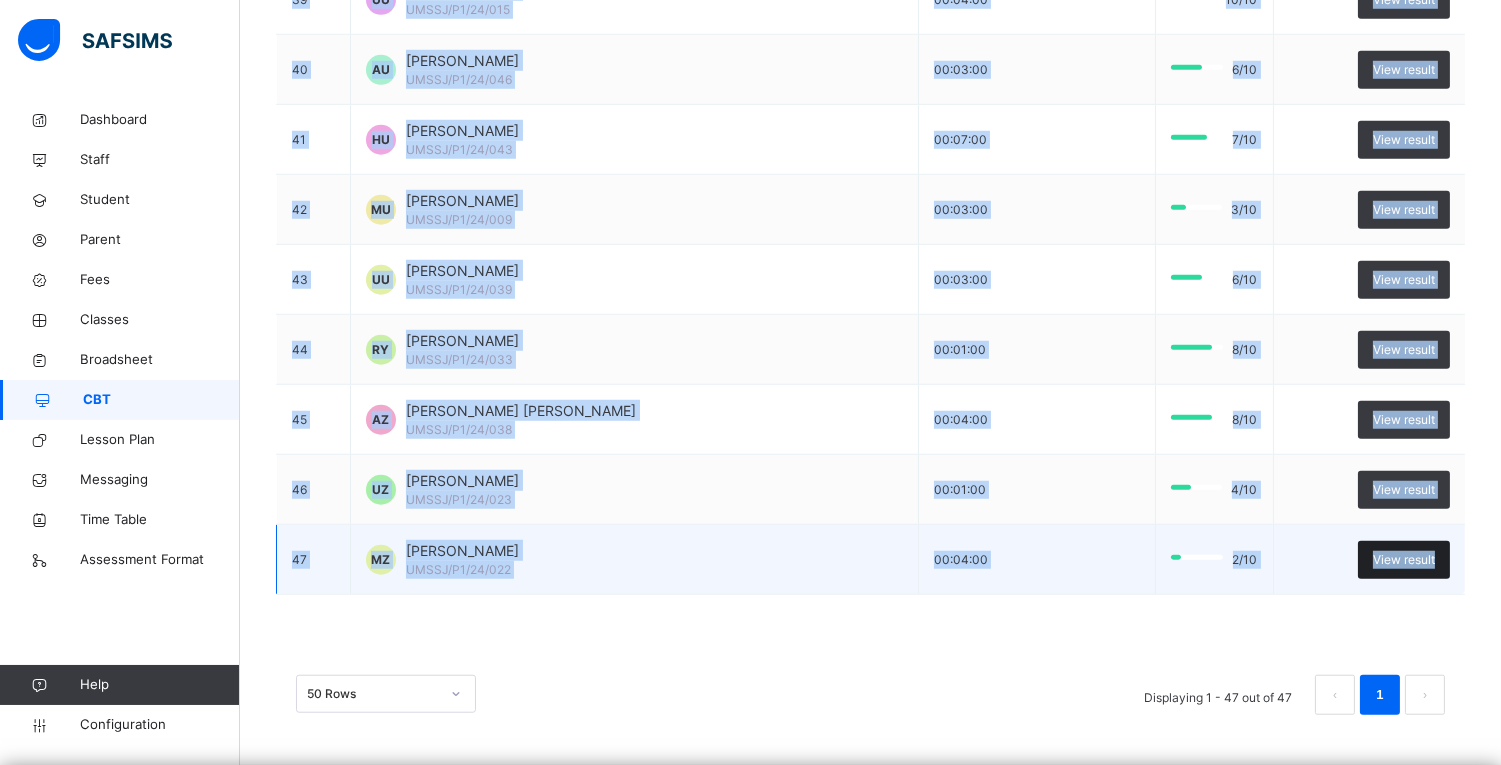 drag, startPoint x: 293, startPoint y: 262, endPoint x: 1466, endPoint y: 556, distance: 1209.2828 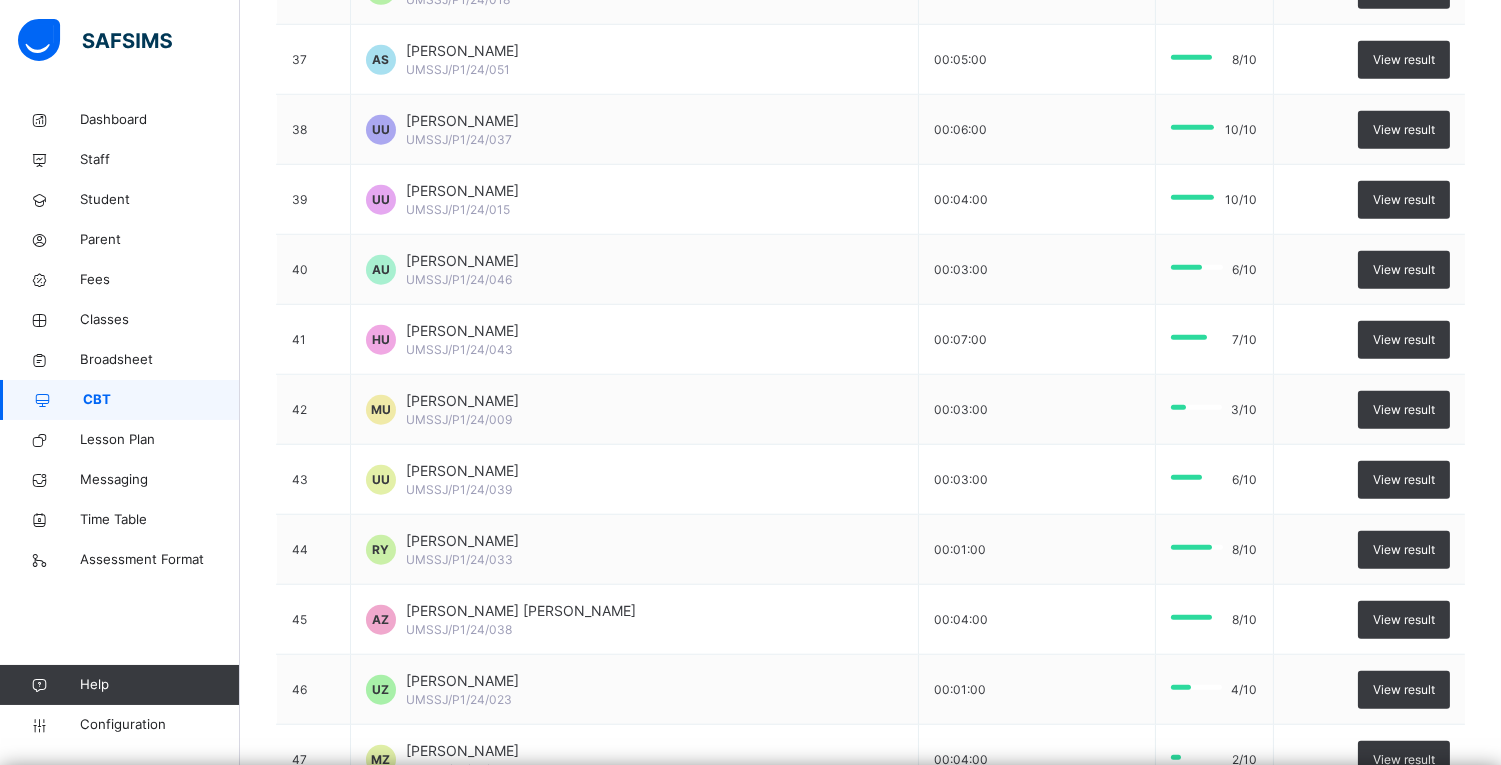 click on "Resume" at bounding box center [1075, -2865] 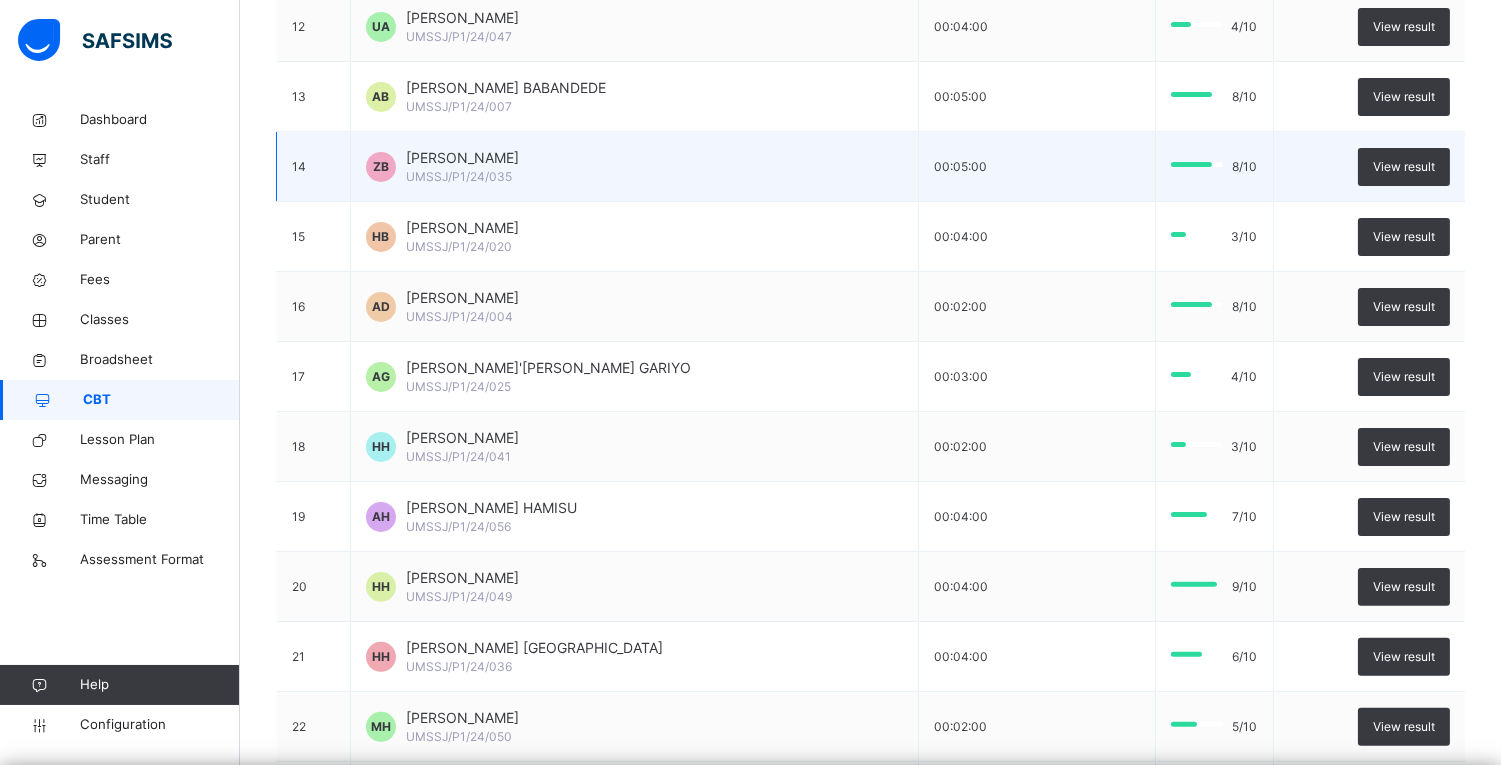 scroll, scrollTop: 1030, scrollLeft: 0, axis: vertical 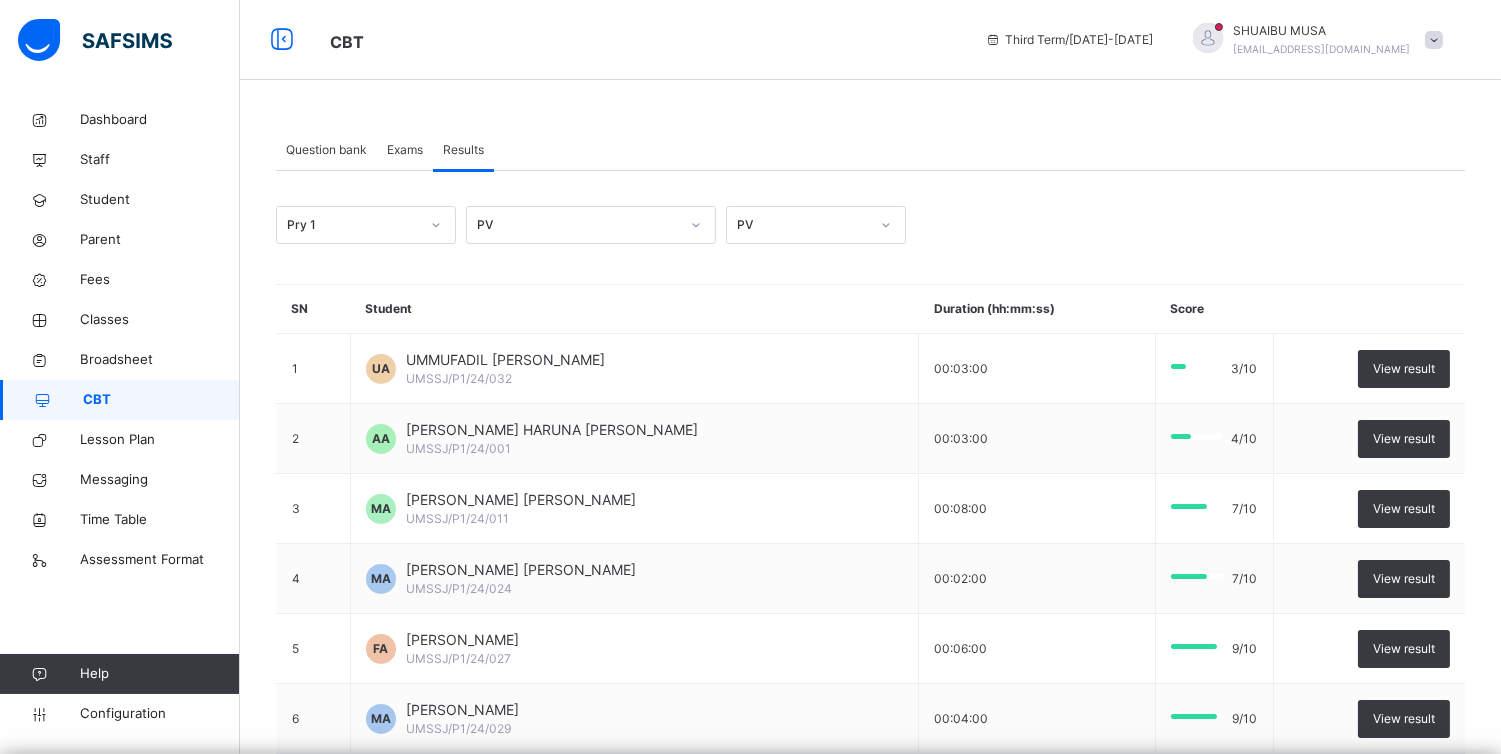 click on "Pry 1" at bounding box center (353, 225) 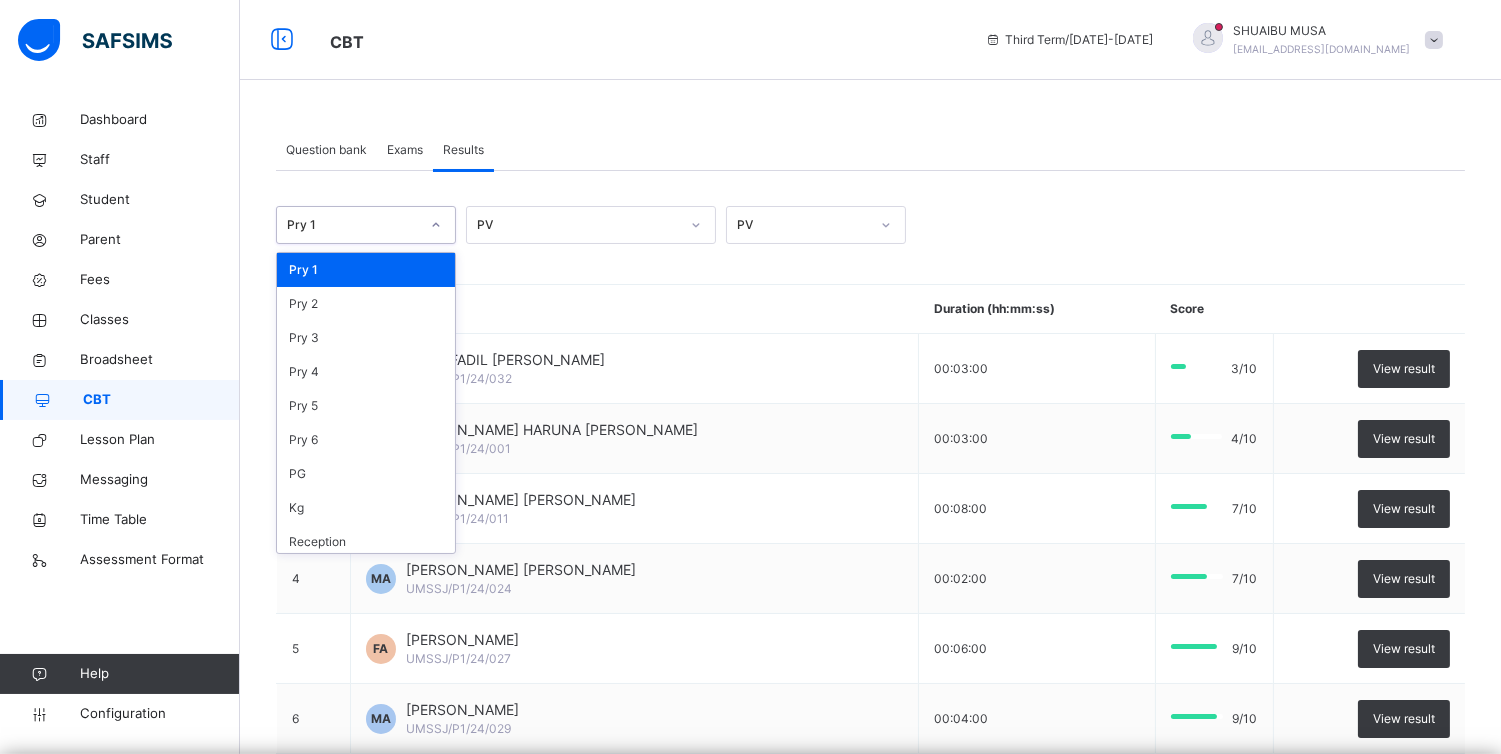 click on "Pry 1" at bounding box center [366, 270] 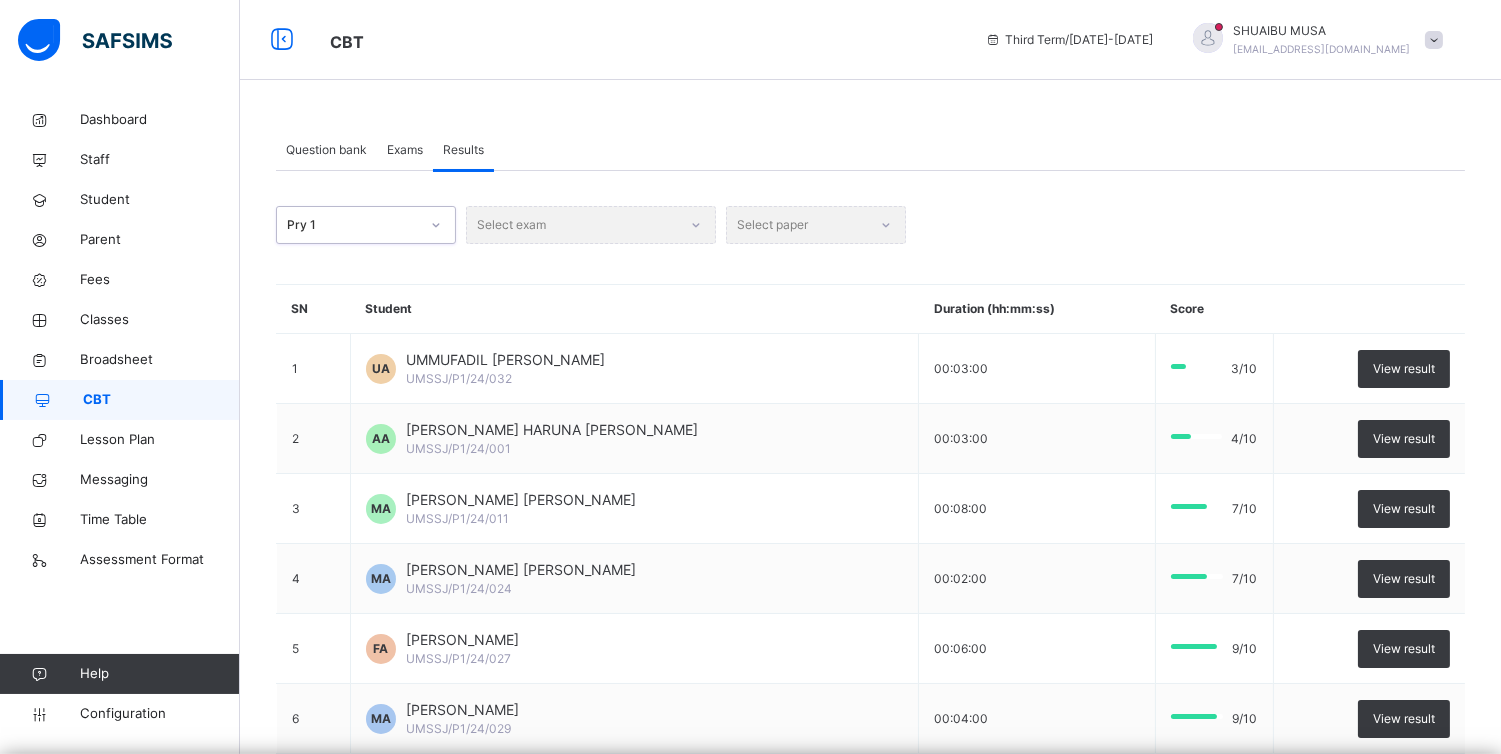 click on "Select exam" at bounding box center [591, 225] 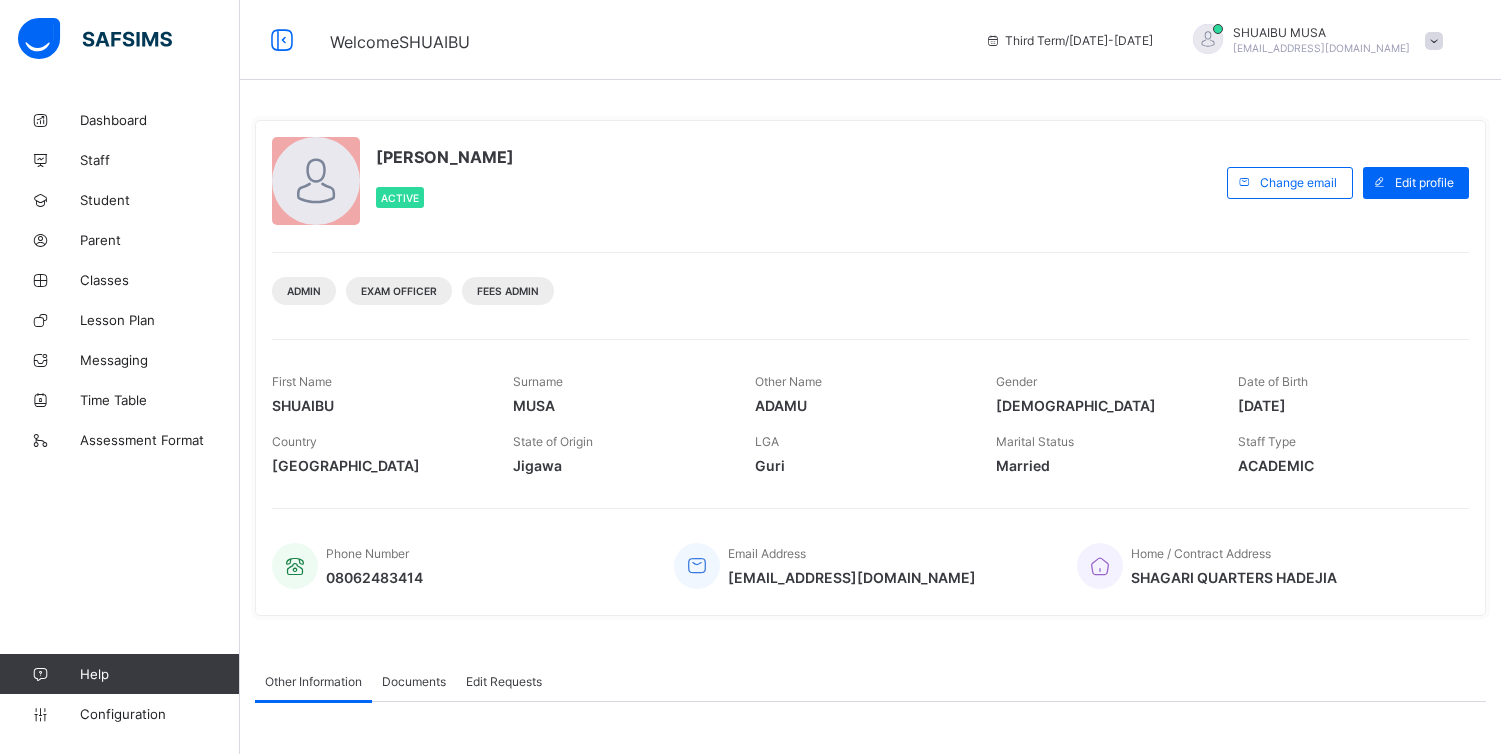 scroll, scrollTop: 0, scrollLeft: 0, axis: both 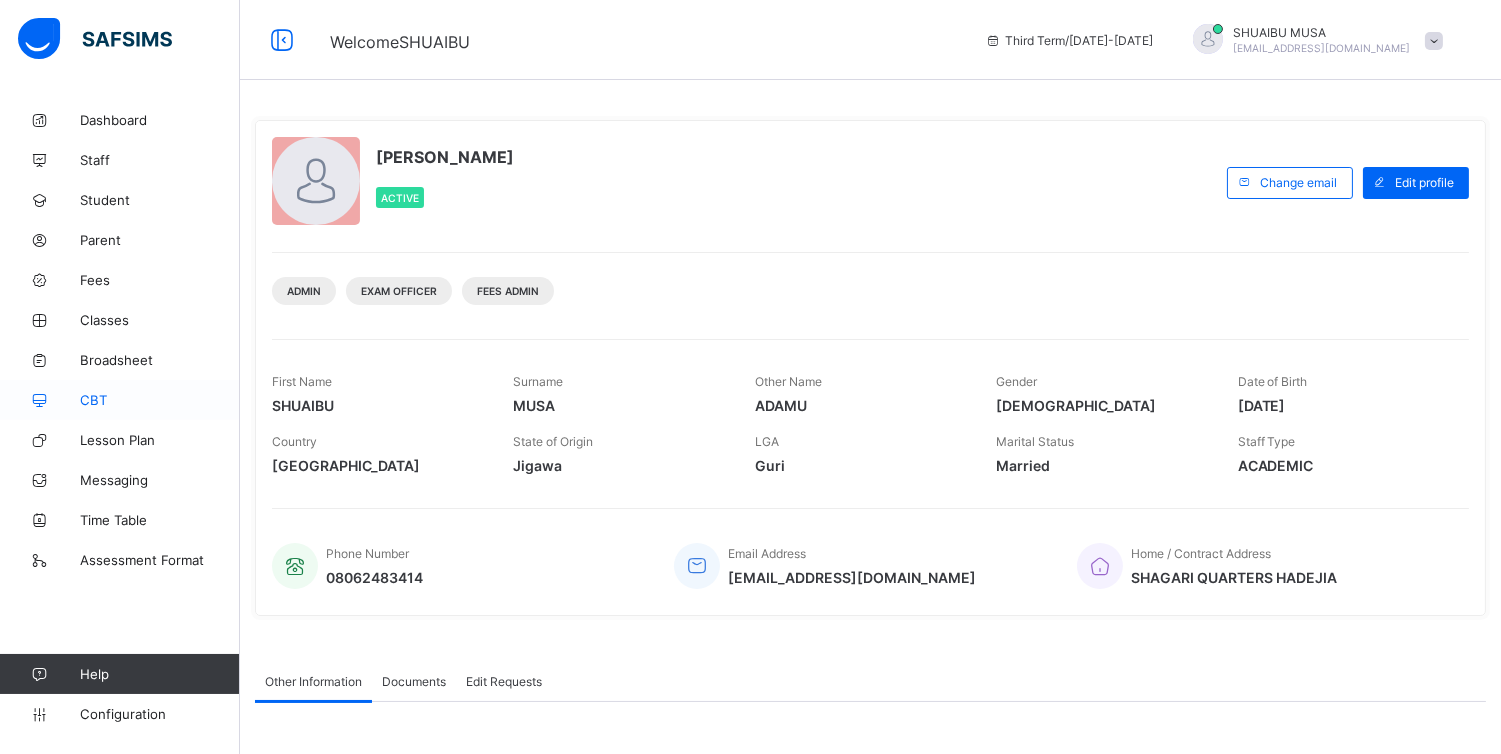 click on "CBT" at bounding box center [120, 400] 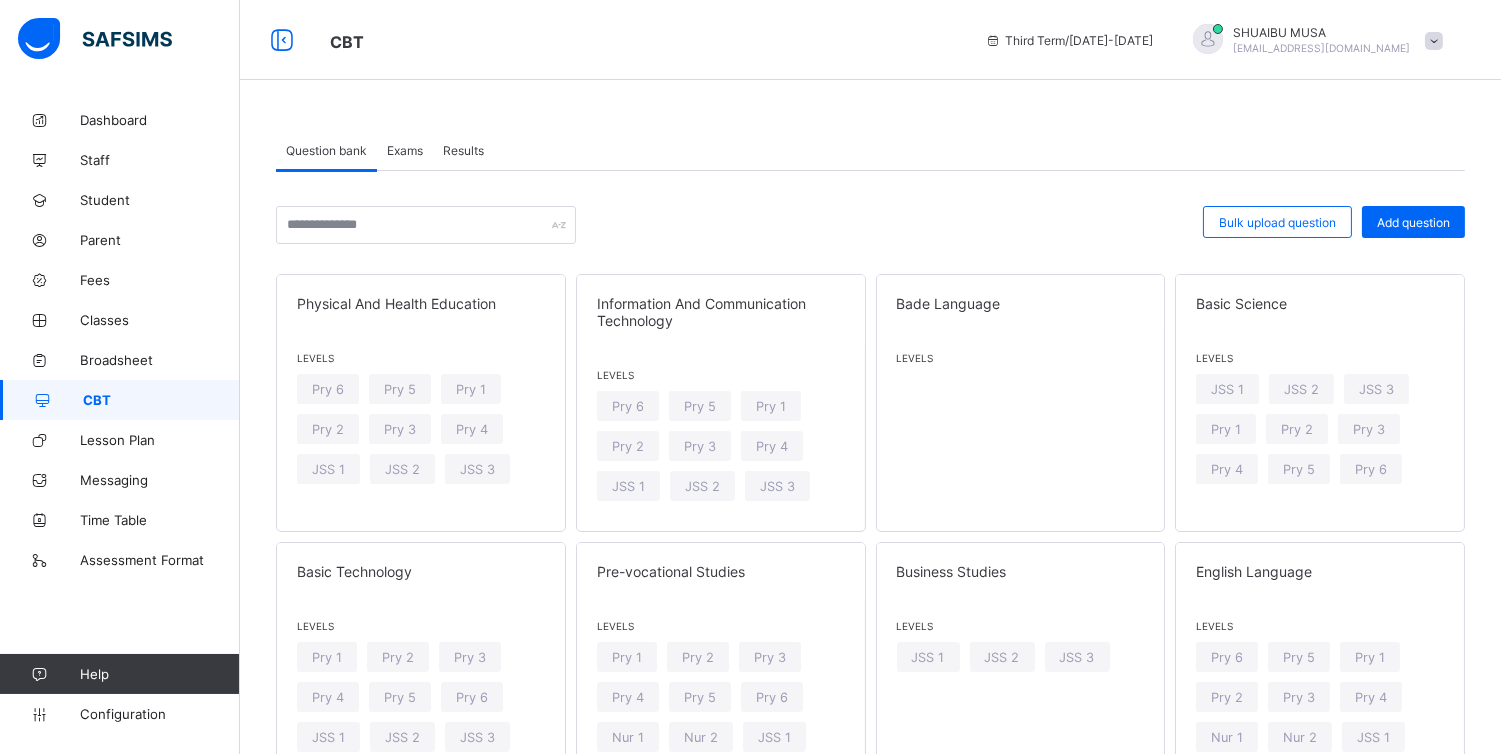 drag, startPoint x: 456, startPoint y: 140, endPoint x: 445, endPoint y: 147, distance: 13.038404 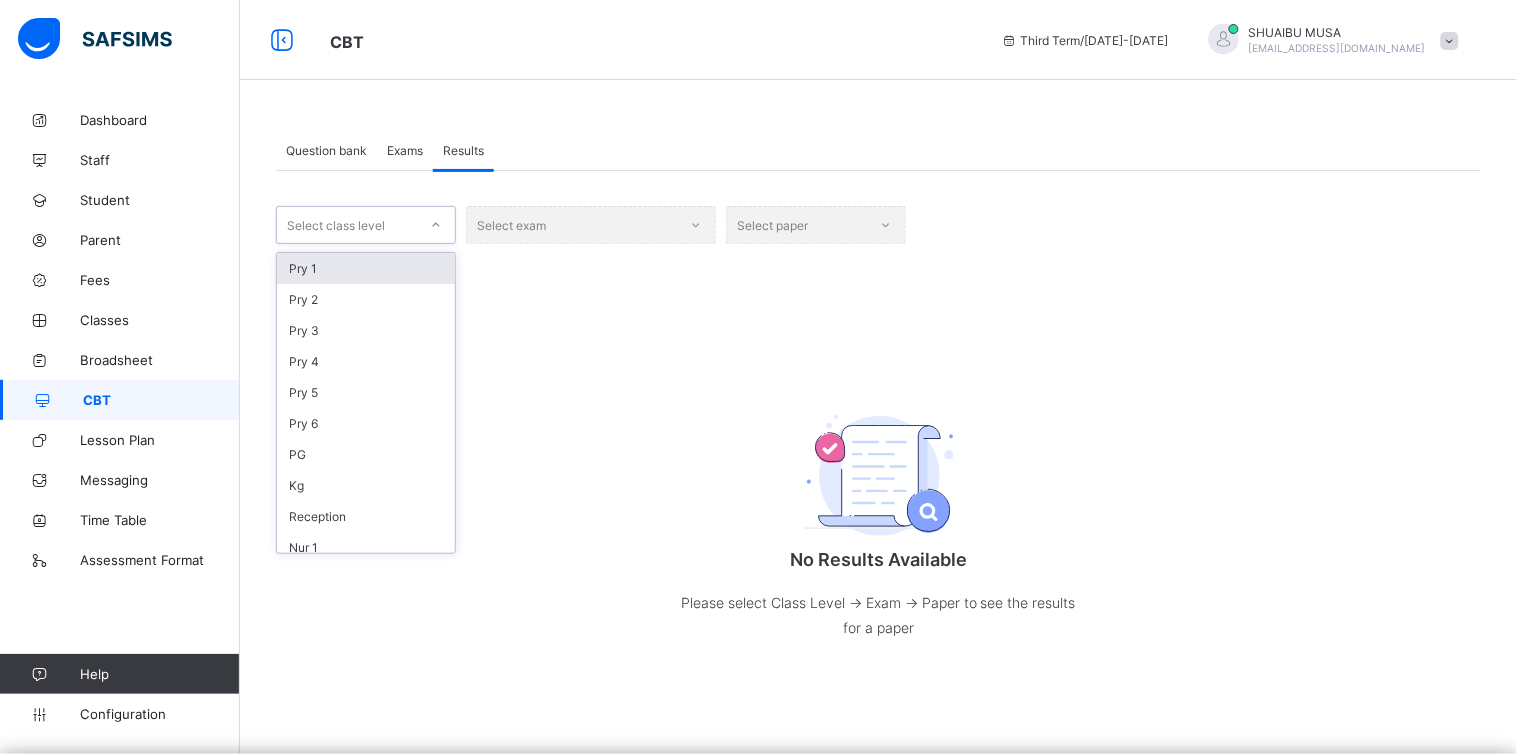 click on "Select class level" at bounding box center (347, 225) 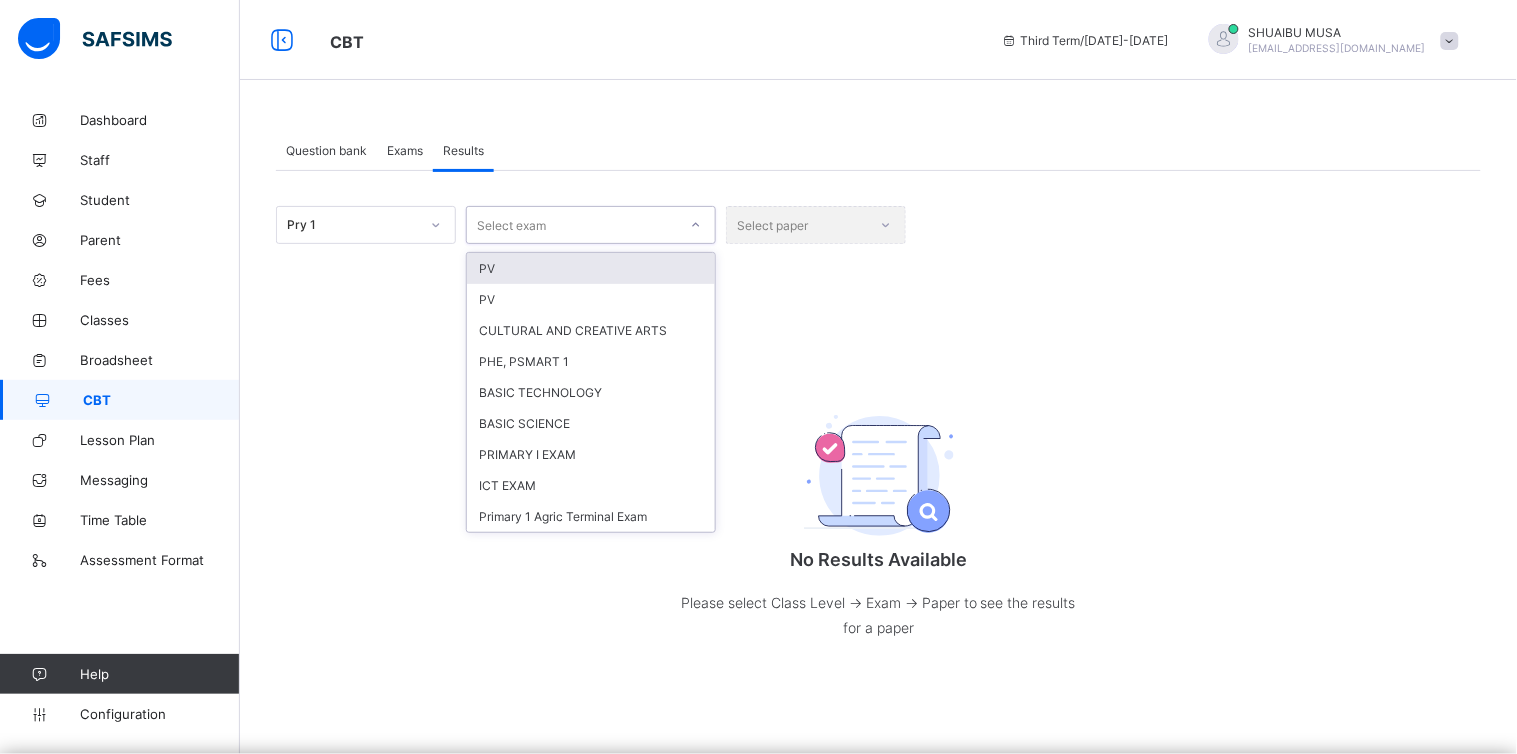 click on "Select exam" at bounding box center [572, 225] 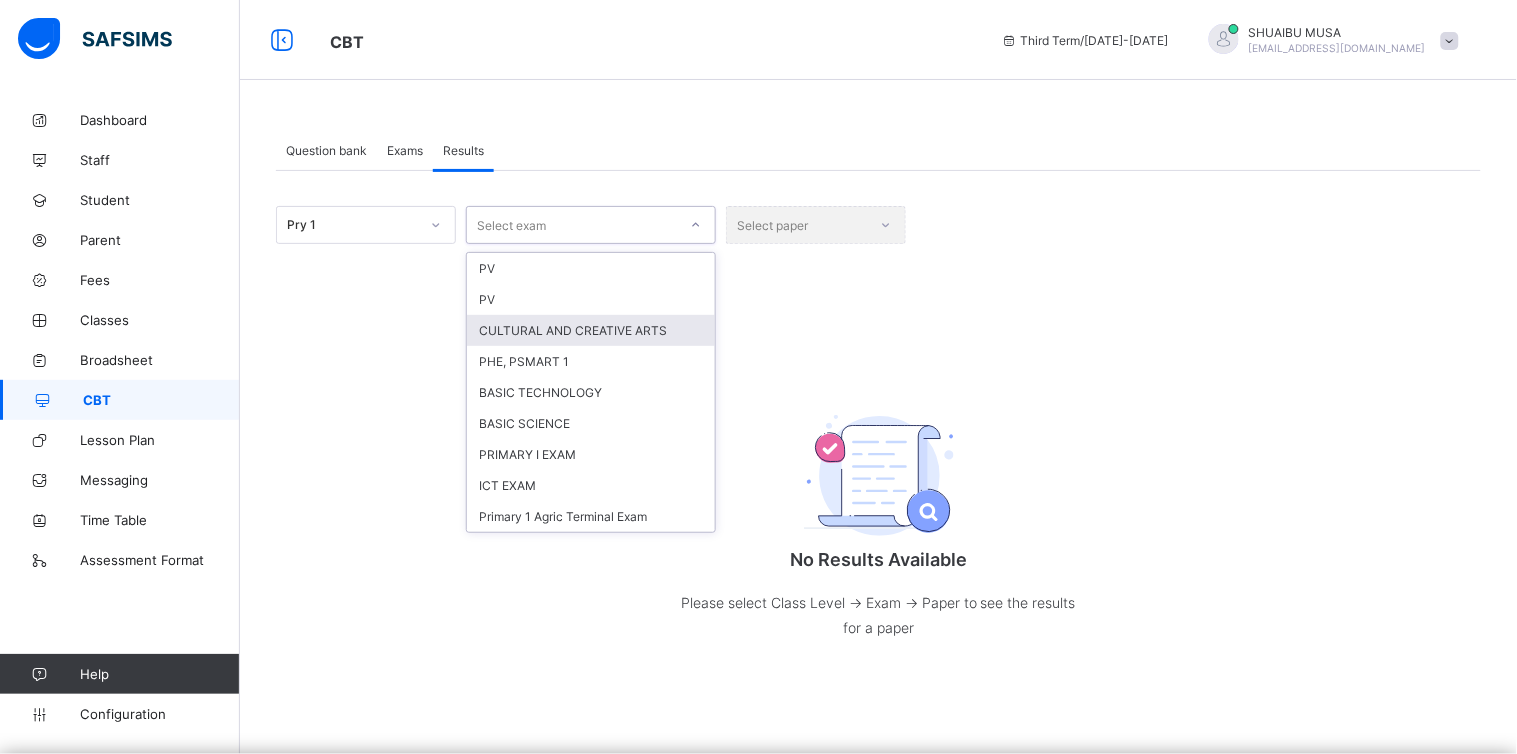 click on "CULTURAL AND CREATIVE ARTS" at bounding box center [591, 330] 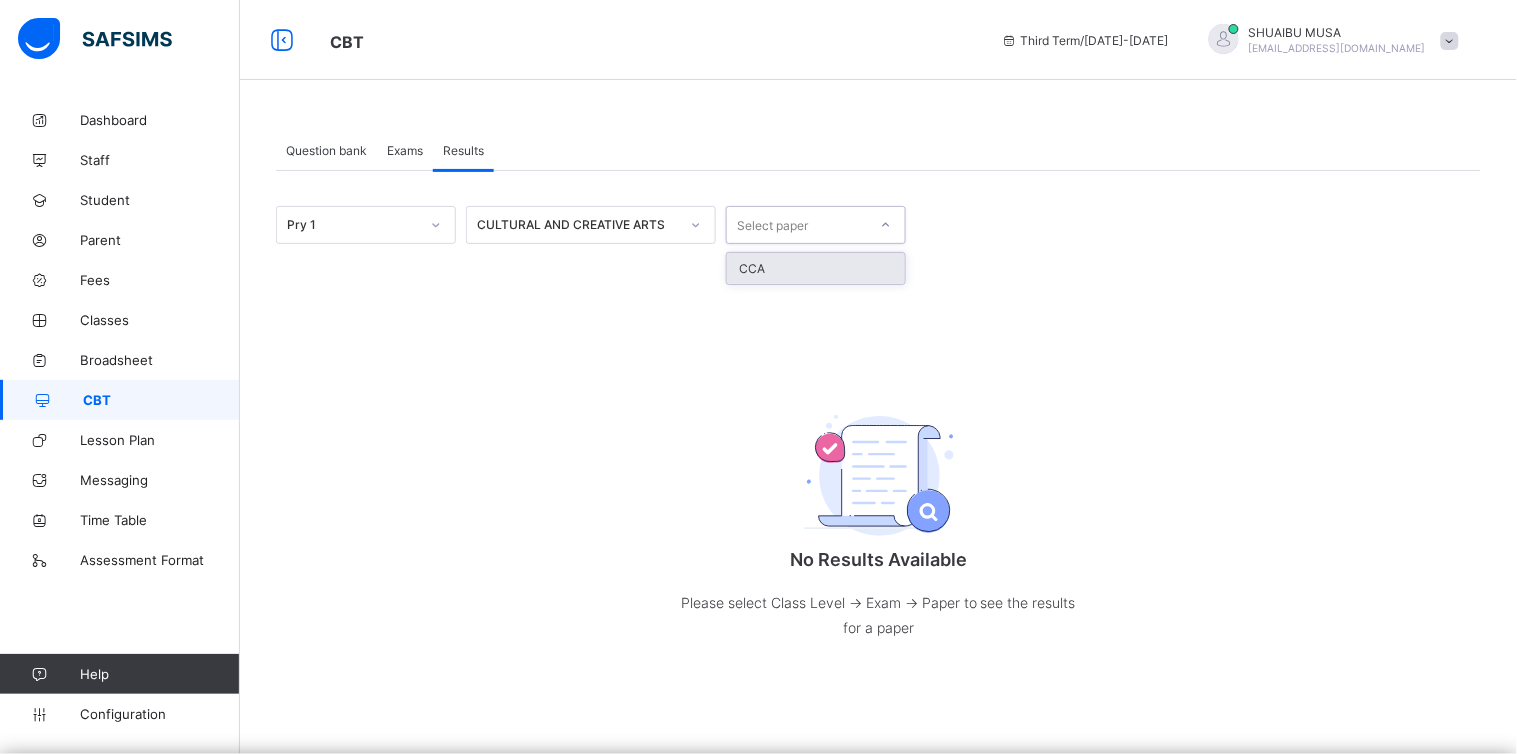 click at bounding box center (886, 225) 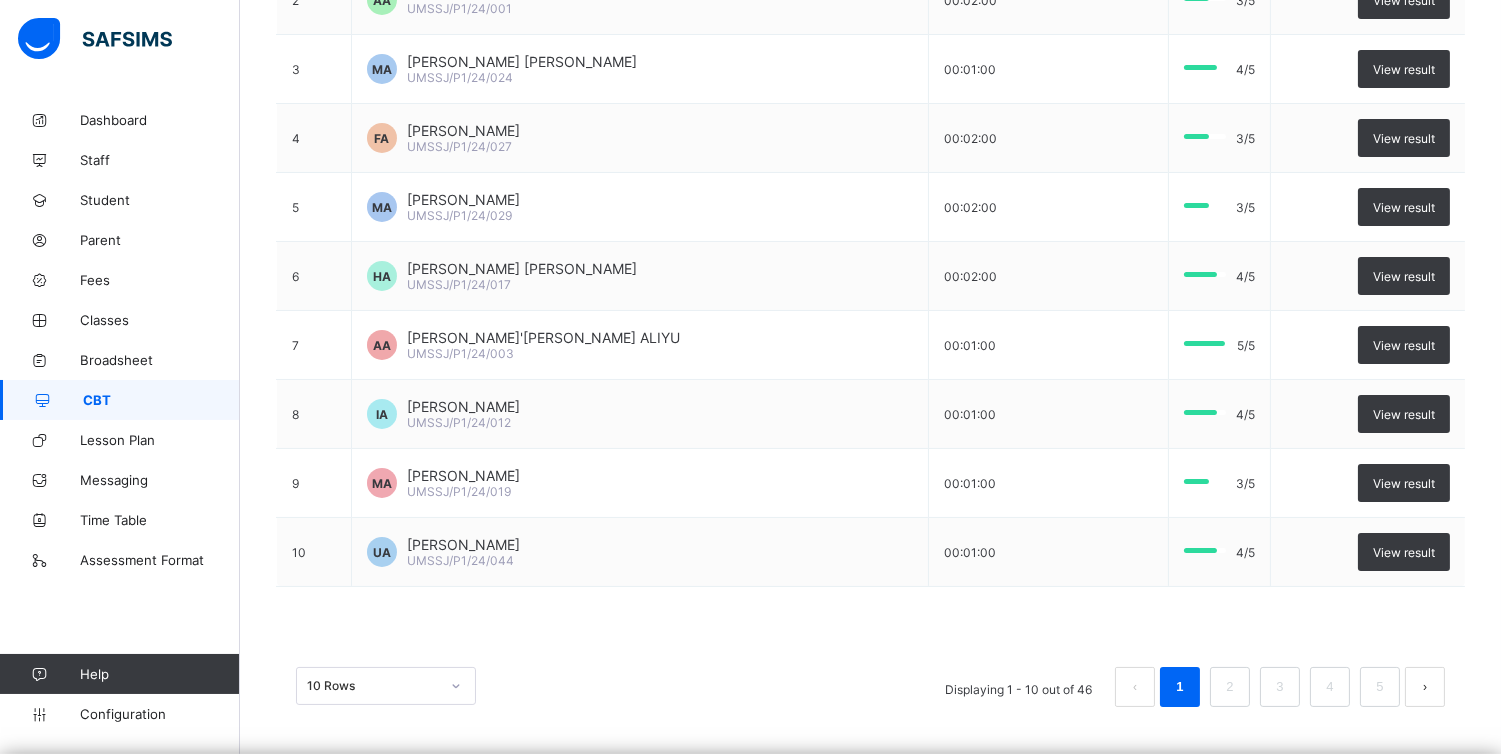 scroll, scrollTop: 437, scrollLeft: 0, axis: vertical 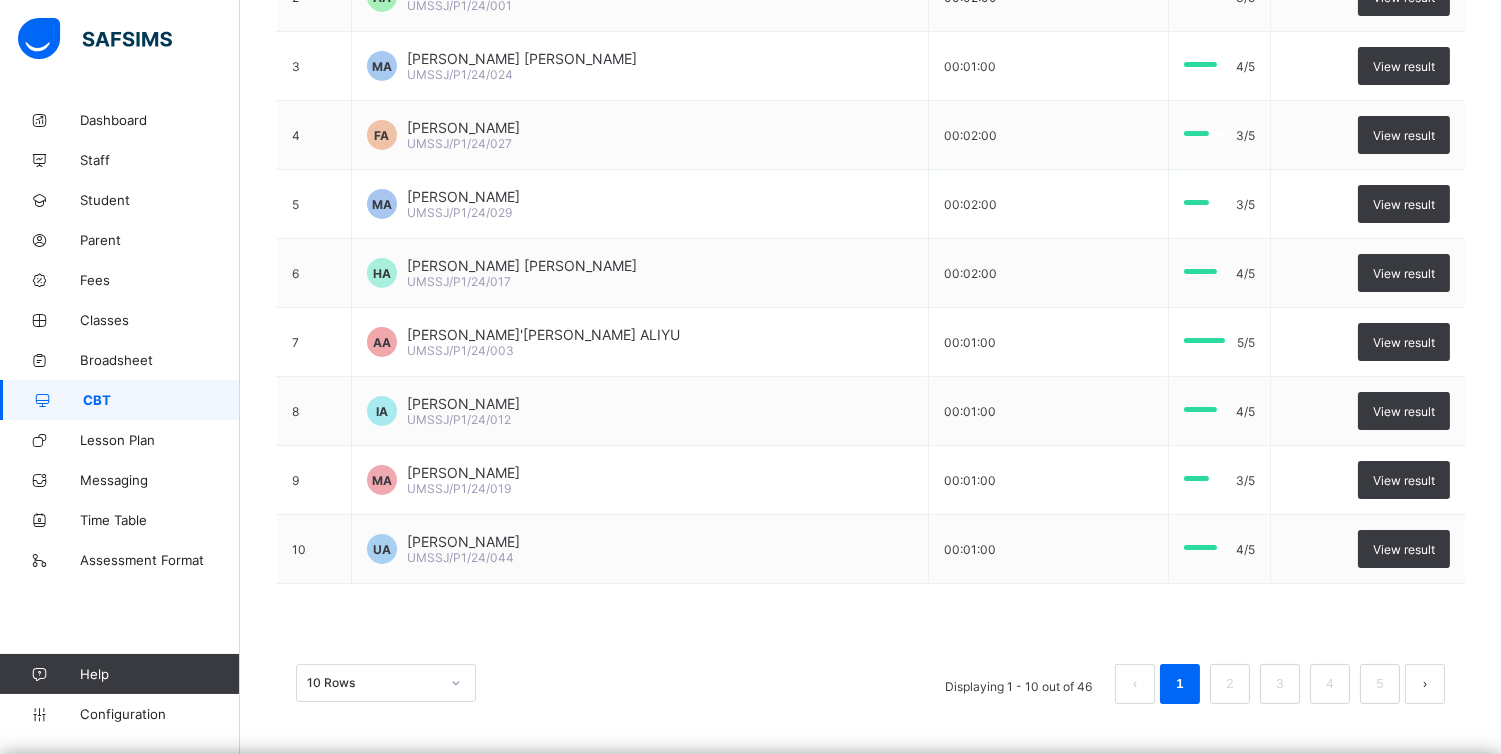 click on "10 Rows" at bounding box center (386, 683) 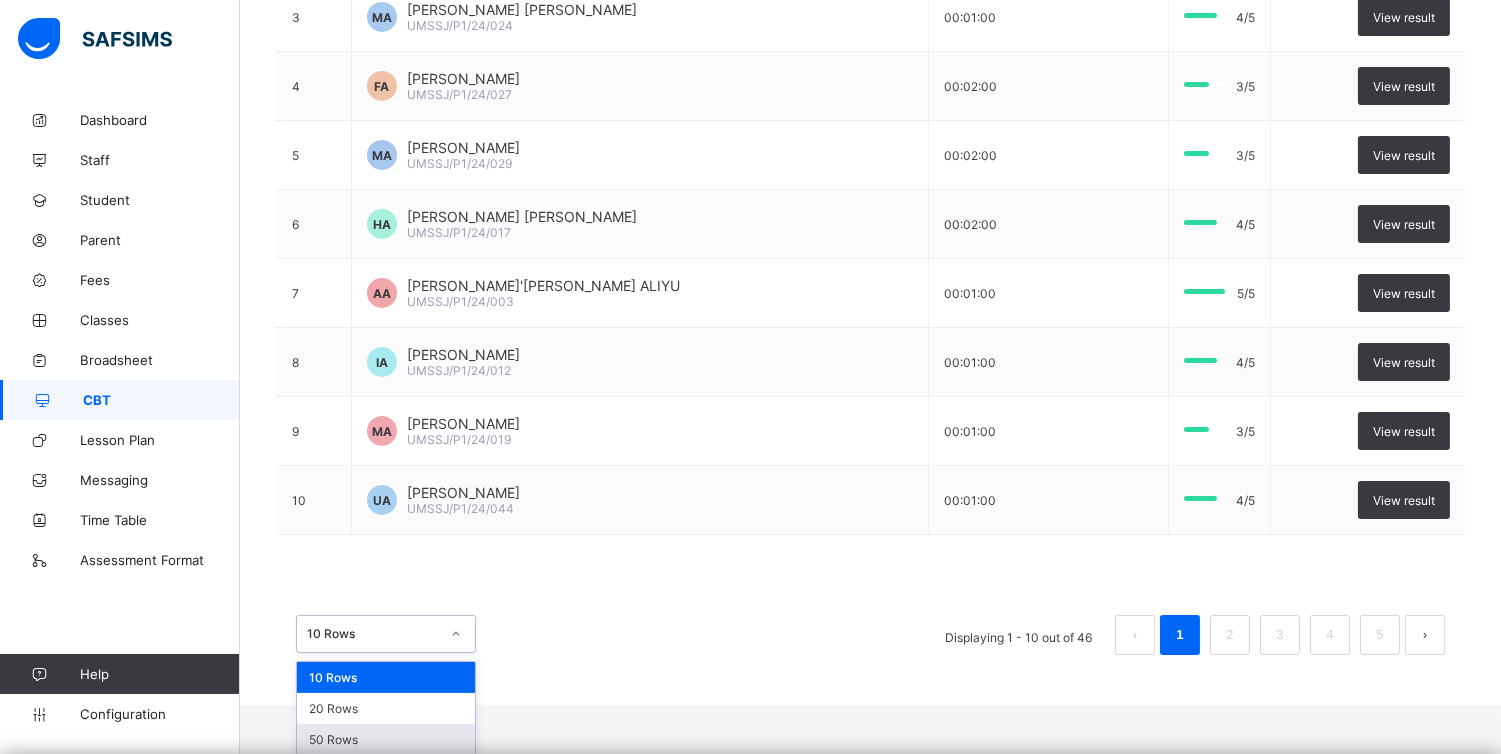 click on "50 Rows" at bounding box center (386, 739) 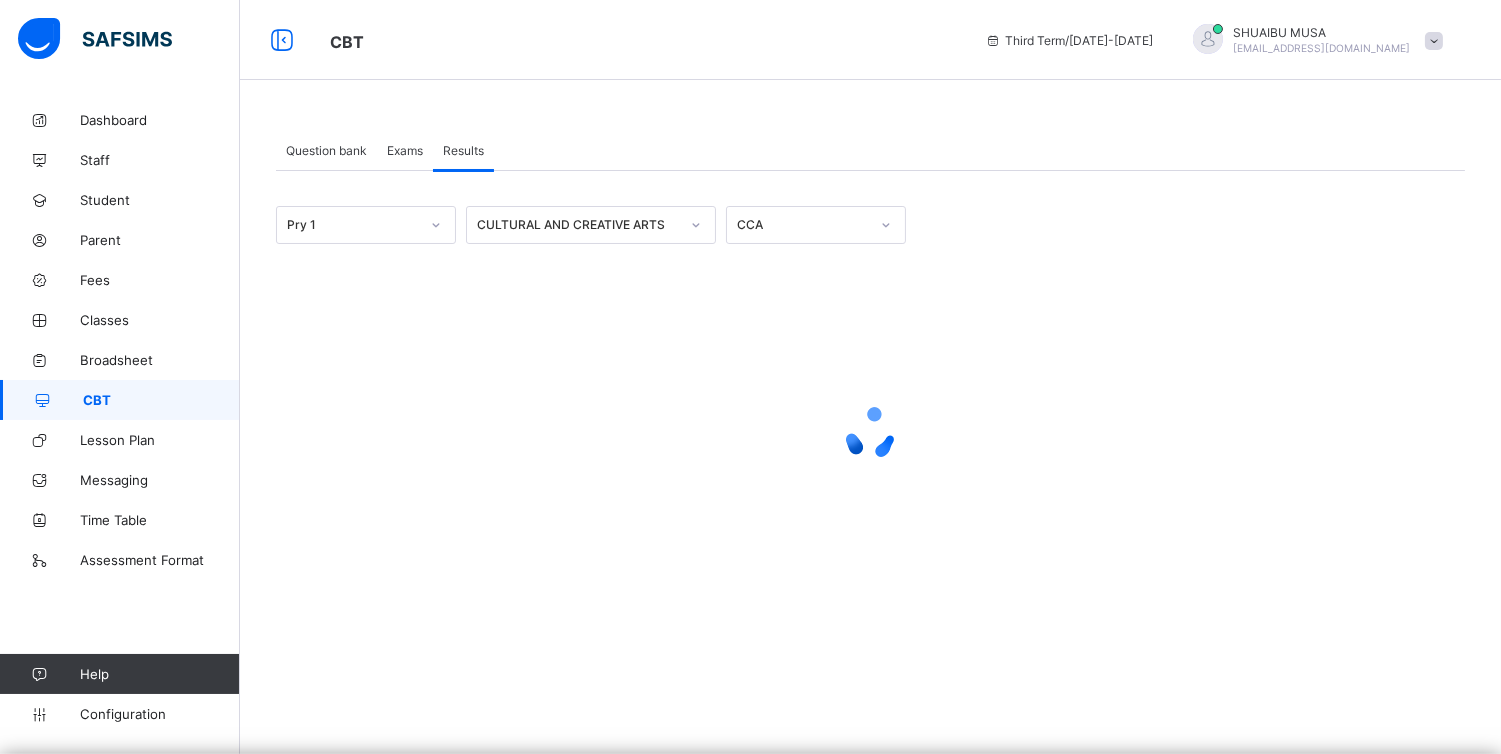 scroll, scrollTop: 0, scrollLeft: 0, axis: both 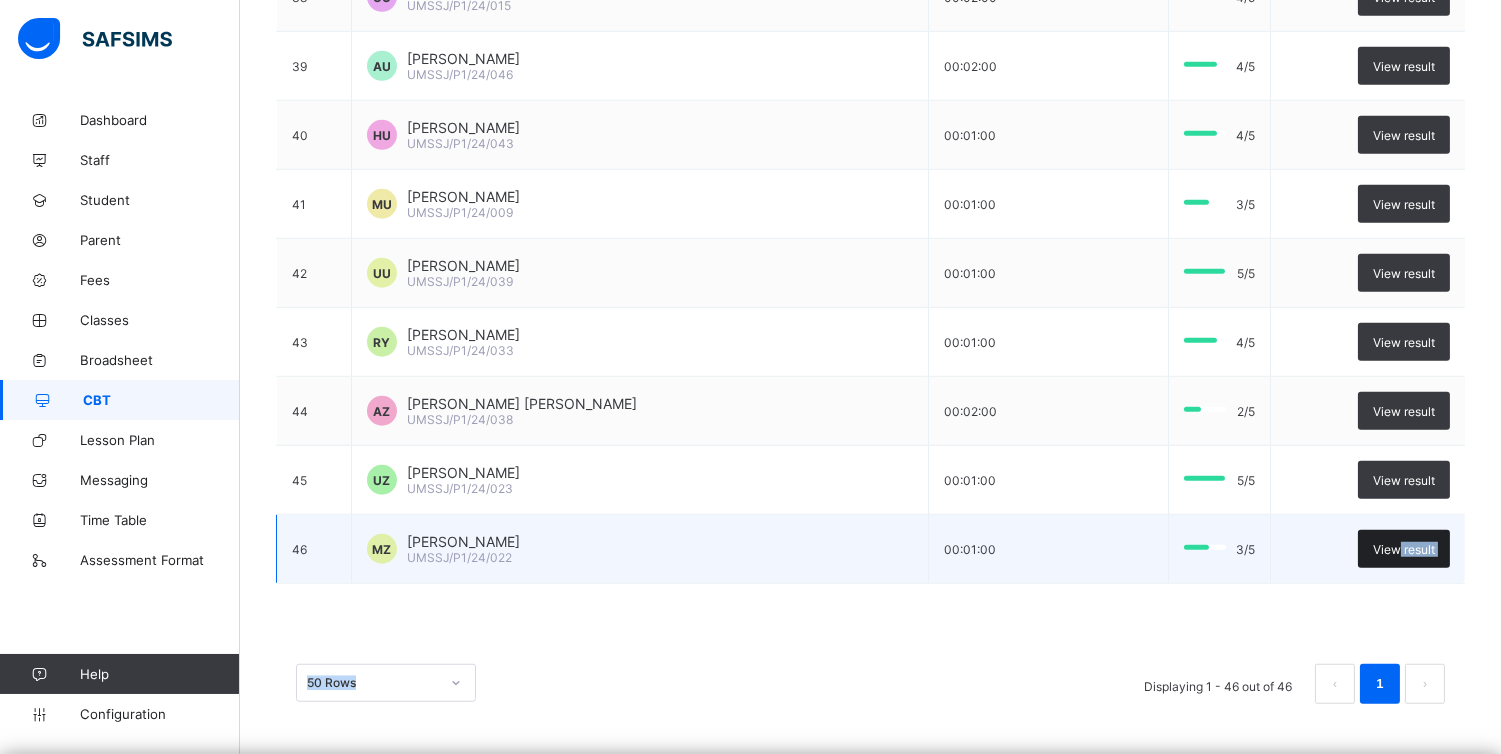 drag, startPoint x: 282, startPoint y: 270, endPoint x: 1413, endPoint y: 556, distance: 1166.6006 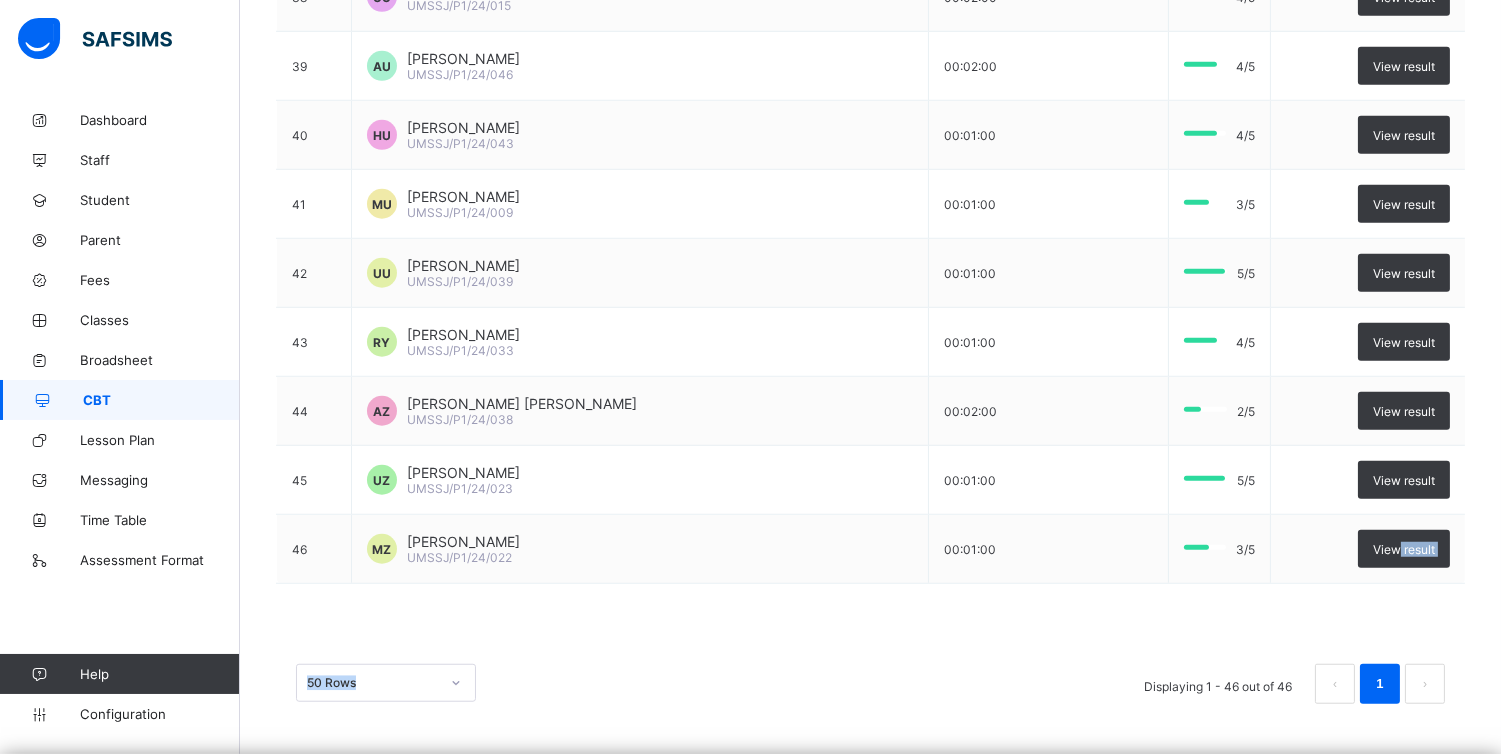 click on "SN Student Duration (hh:mm:ss) Score 1 UA UMMUFADIL GARIYO ABDULAZIZ   UMSSJ/P1/24/032   00:01:00     4/5   View result 2 AA ABDULKADIR HARUNA ABDULKADIR   UMSSJ/P1/24/001   00:02:00     3/5   View result 3 MA MARIYA YAHAYA ABDULLAHI   UMSSJ/P1/24/024   00:01:00     4/5   View result 4 FA FATIMA SULAIMAN ADAMU   UMSSJ/P1/24/027   00:02:00     3/5   View result 5 MA MAIMUNA  ADAMU   UMSSJ/P1/24/029   00:02:00     3/5   View result 6 HA HALIMA MUHAMMAD ALI   UMSSJ/P1/24/017   00:02:00     4/5   View result 7 AA ABDUL'AZIZ BASHIR ALIYU   UMSSJ/P1/24/003   00:01:00     5/5   View result 8 IA IBRAHIM KHALIL ALIYU   UMSSJ/P1/24/012   00:01:00     4/5   View result 9 MA MUHAMMAD IDRIS AMINU   UMSSJ/P1/24/019   00:01:00     3/5   View result 10 UA UMAR MUHAMMAD AYUBA   UMSSJ/P1/24/044   00:01:00     4/5   View result 11 UA USMAN MUHAMMAD AYUBA   UMSSJ/P1/24/047   00:01:00     5/5   View result 12 AB ASHIRU RABI'U BABANDEDE   UMSSJ/P1/24/007   00:02:00     5/5   View result 13 ZB ZAINAB MUHAMMAD BASIRU     00:03:00" at bounding box center (870, -957) 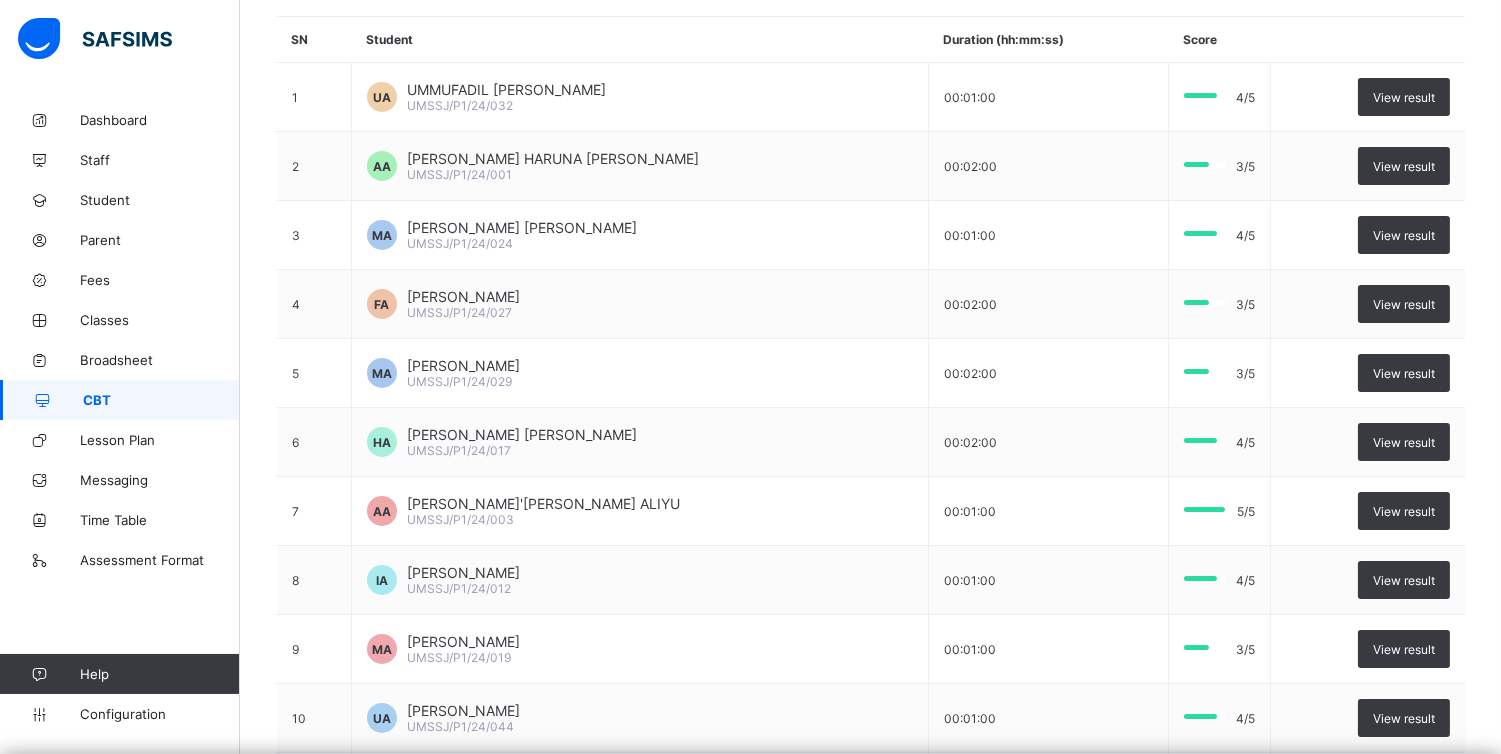 scroll, scrollTop: 0, scrollLeft: 0, axis: both 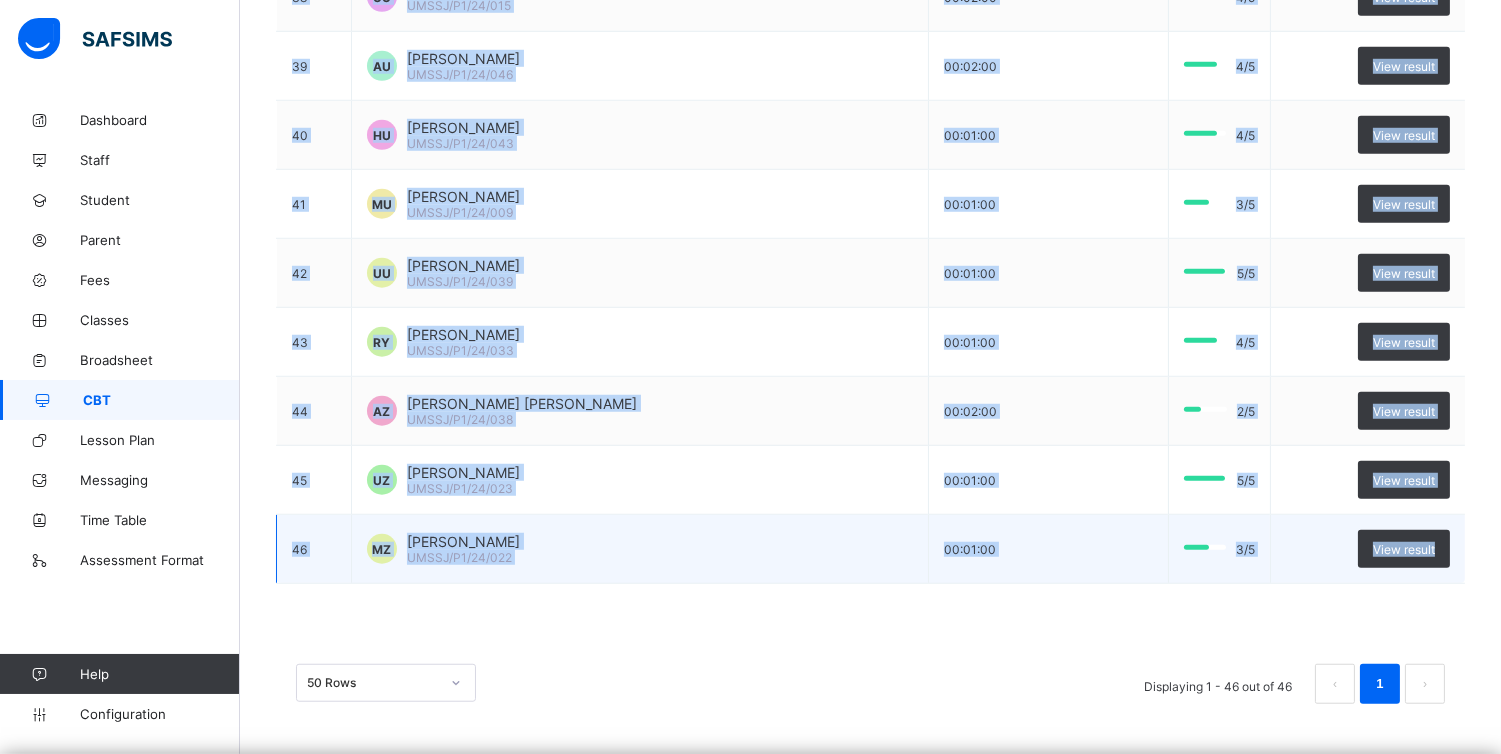 drag, startPoint x: 273, startPoint y: 273, endPoint x: 1474, endPoint y: 562, distance: 1235.2821 